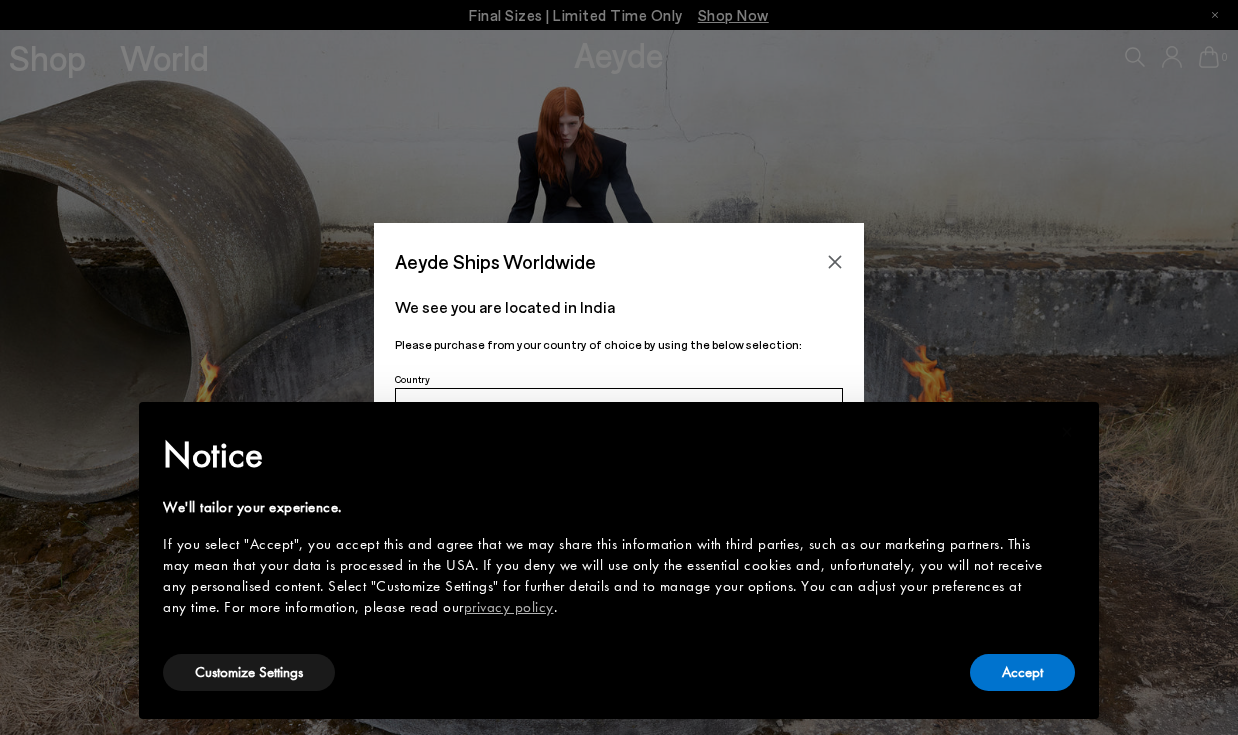 scroll, scrollTop: 0, scrollLeft: 0, axis: both 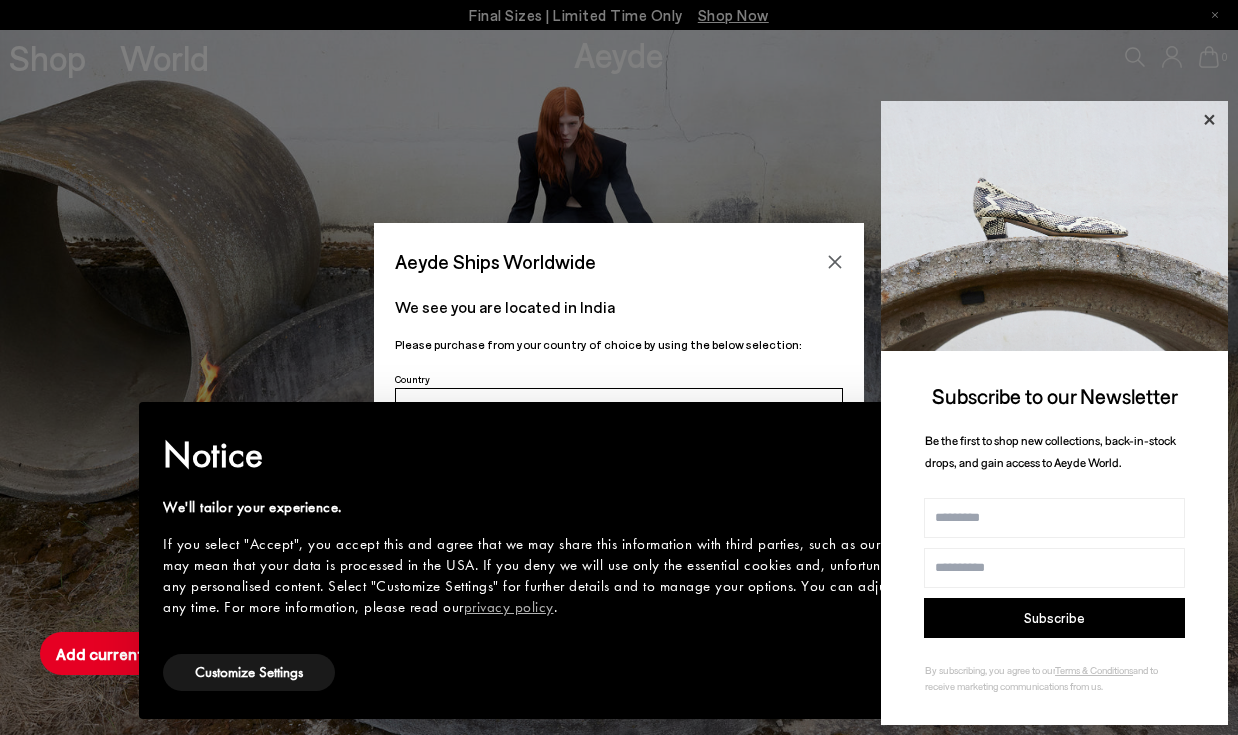click 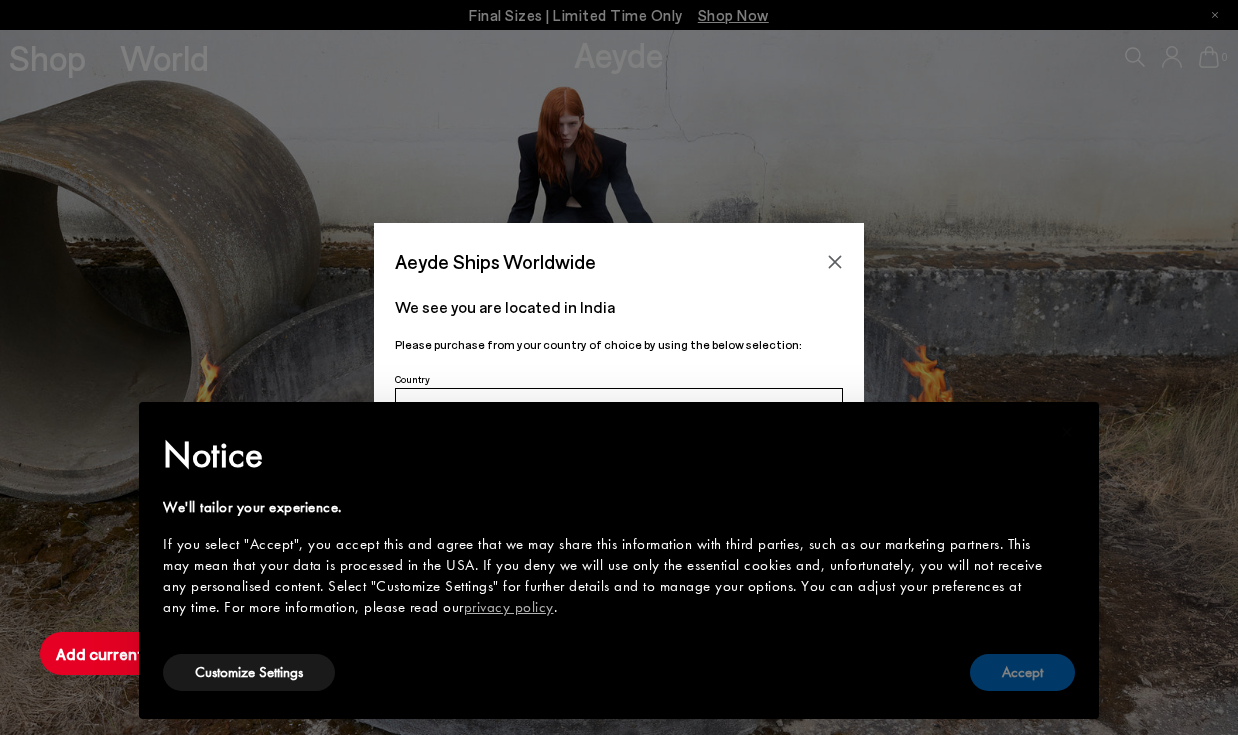 click on "Accept" at bounding box center [1022, 672] 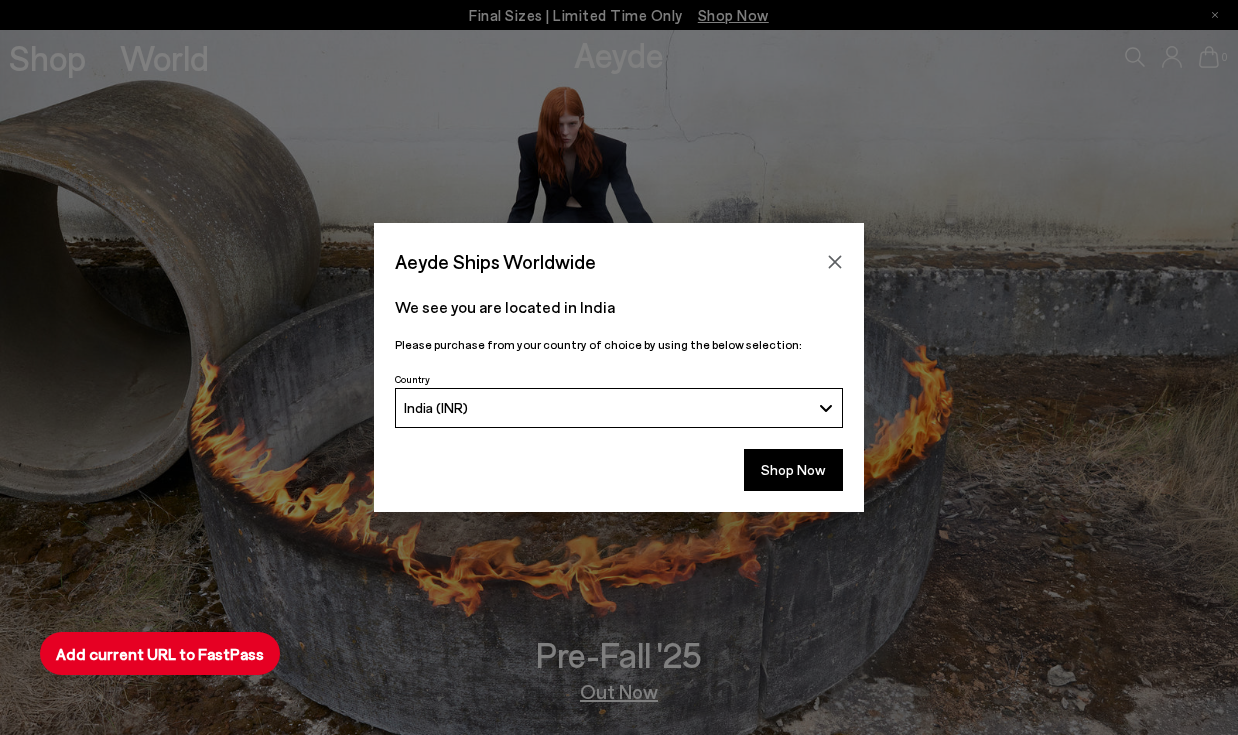 click on "India (INR)" at bounding box center (607, 407) 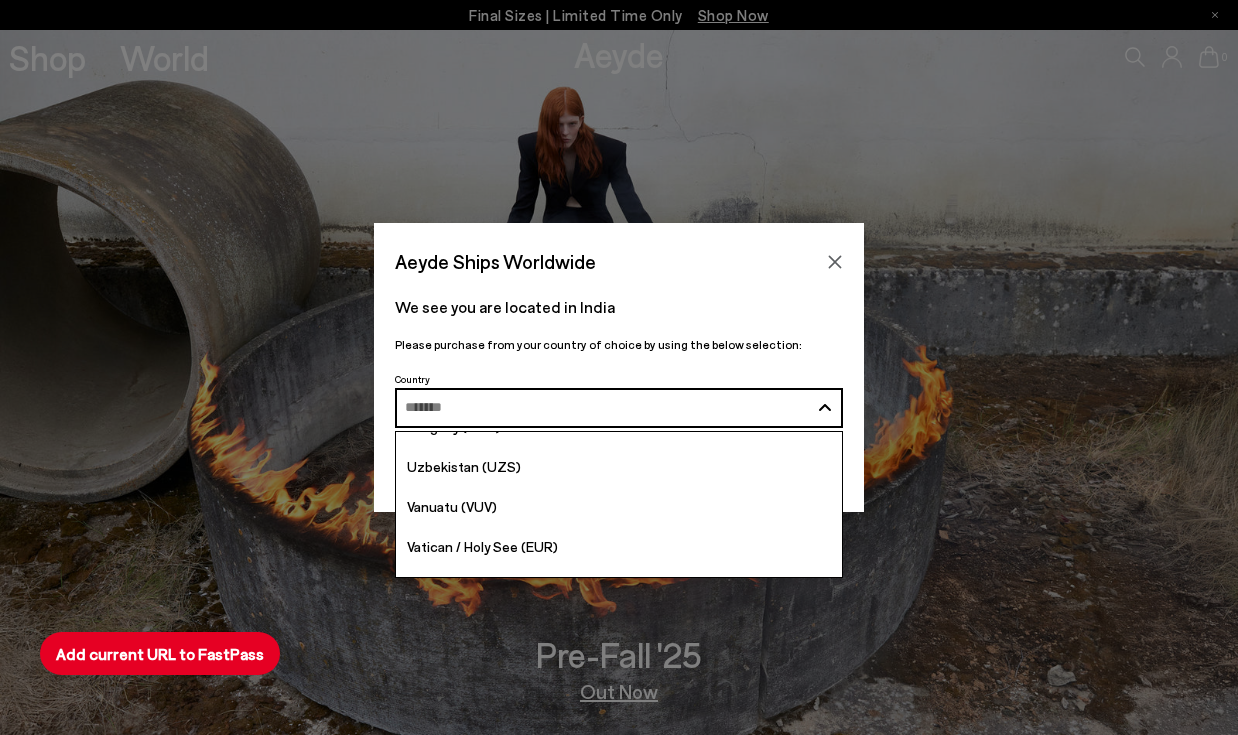scroll, scrollTop: 7757, scrollLeft: 0, axis: vertical 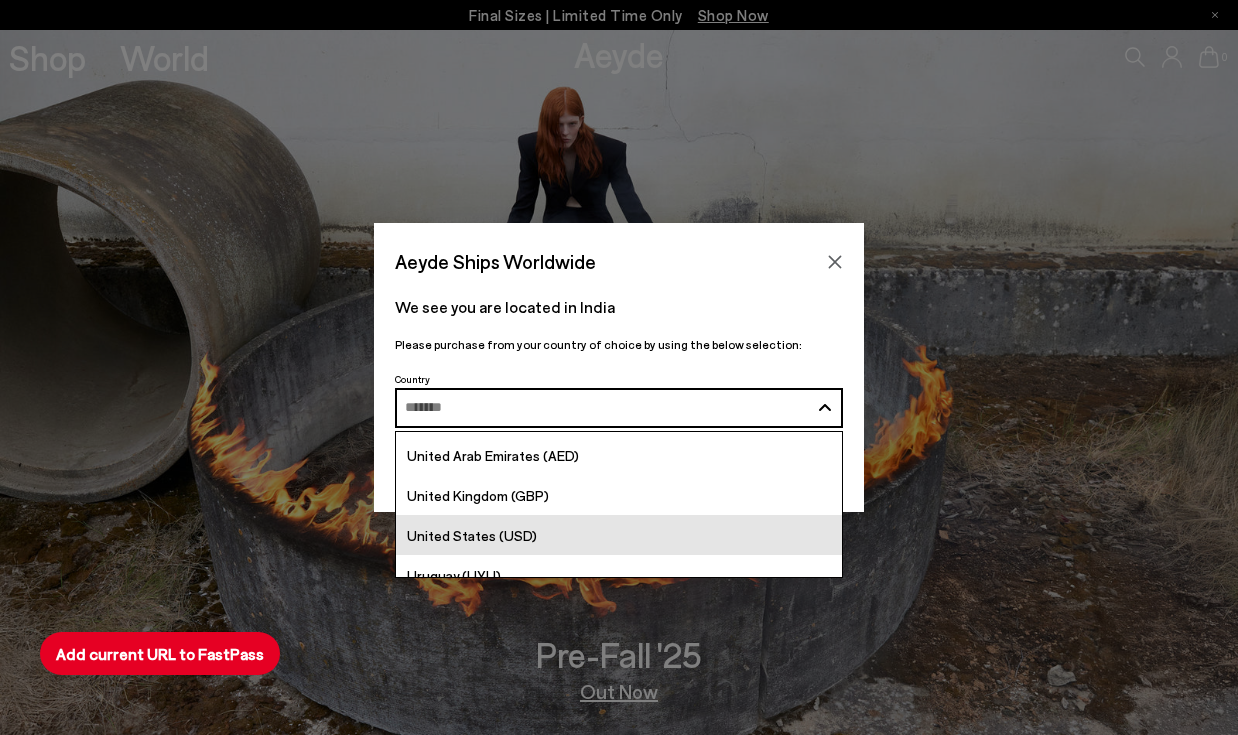 click on "United States (USD)" at bounding box center (472, 535) 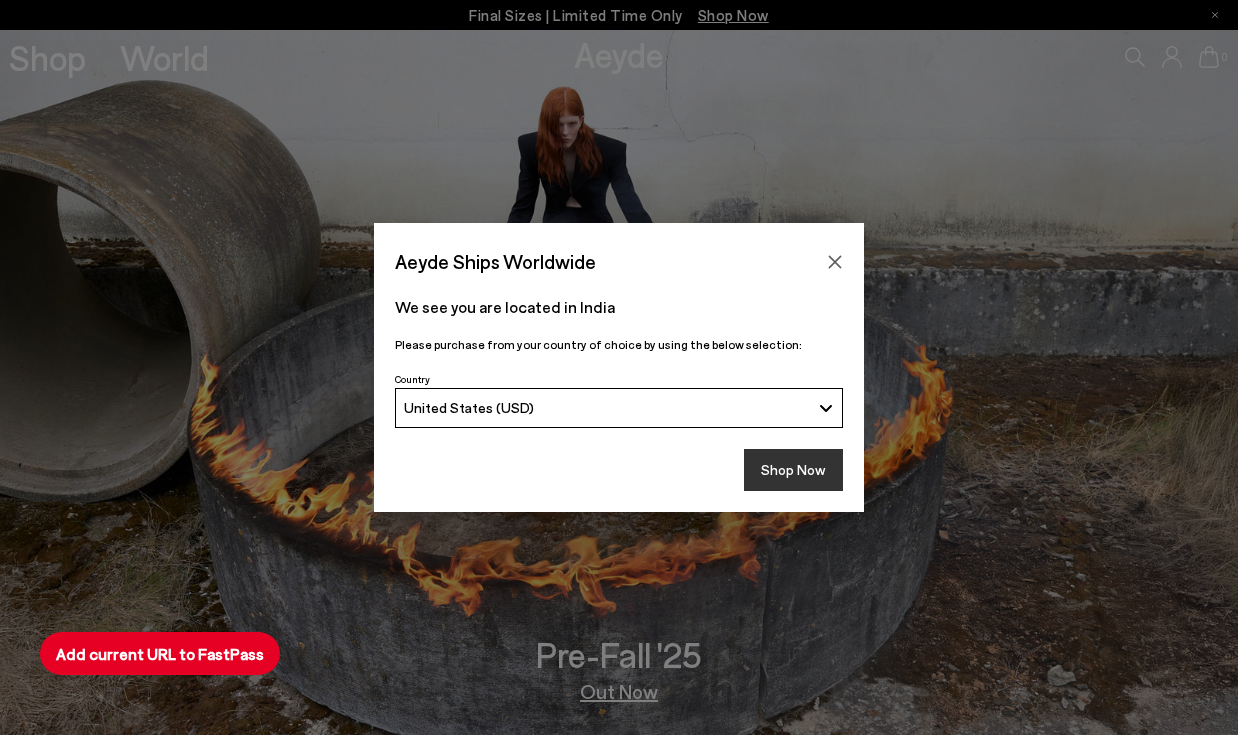 click on "Shop Now" at bounding box center (793, 470) 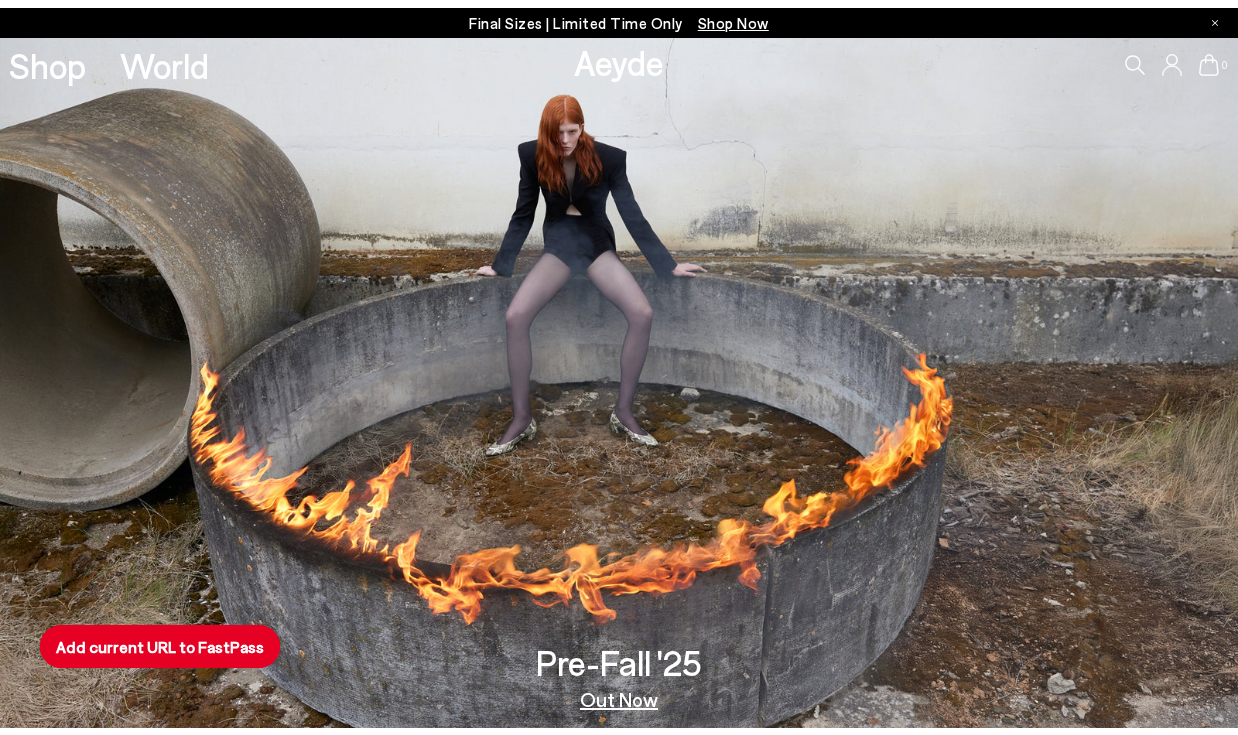scroll, scrollTop: 0, scrollLeft: 0, axis: both 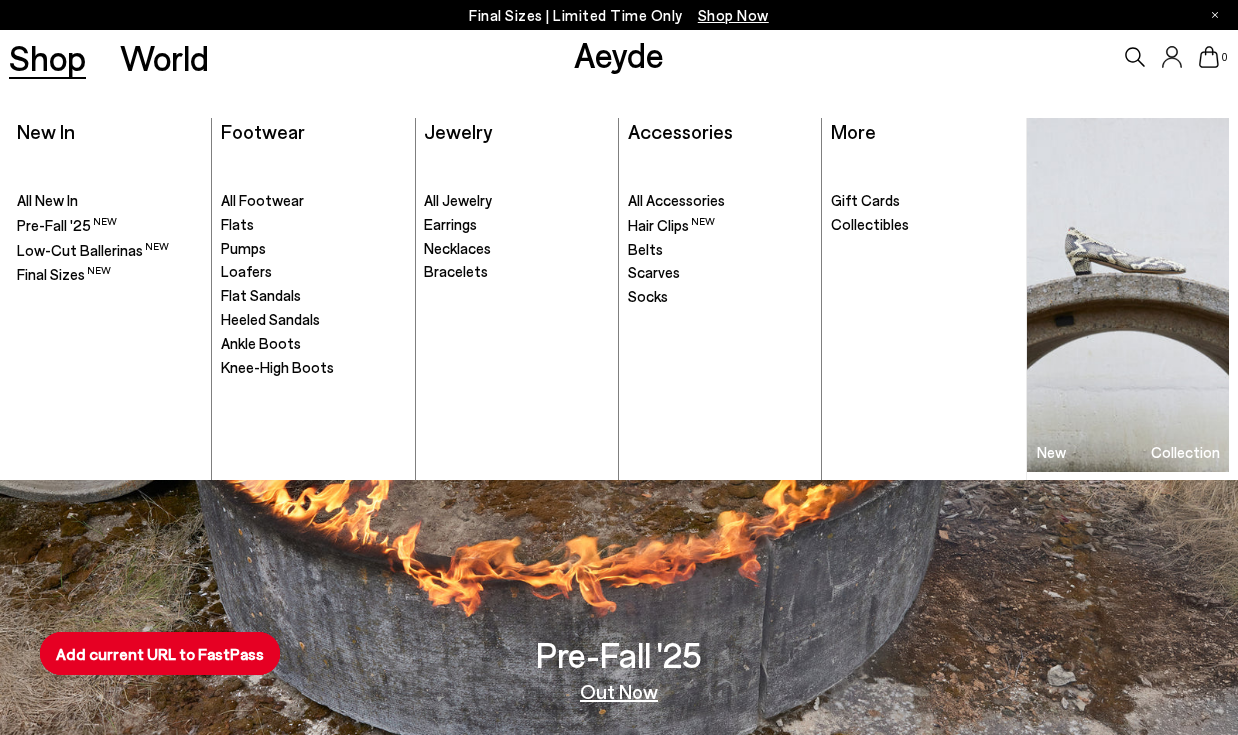 click on "Shop" at bounding box center [47, 57] 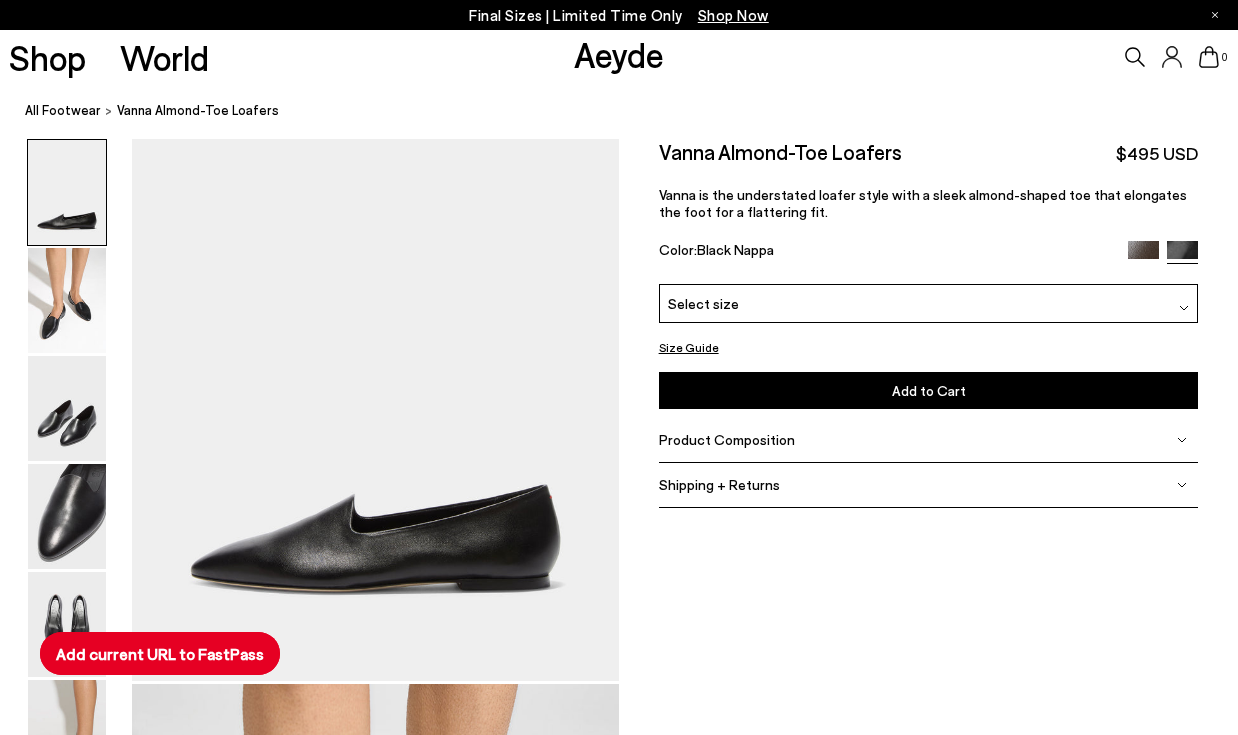 scroll, scrollTop: 0, scrollLeft: 0, axis: both 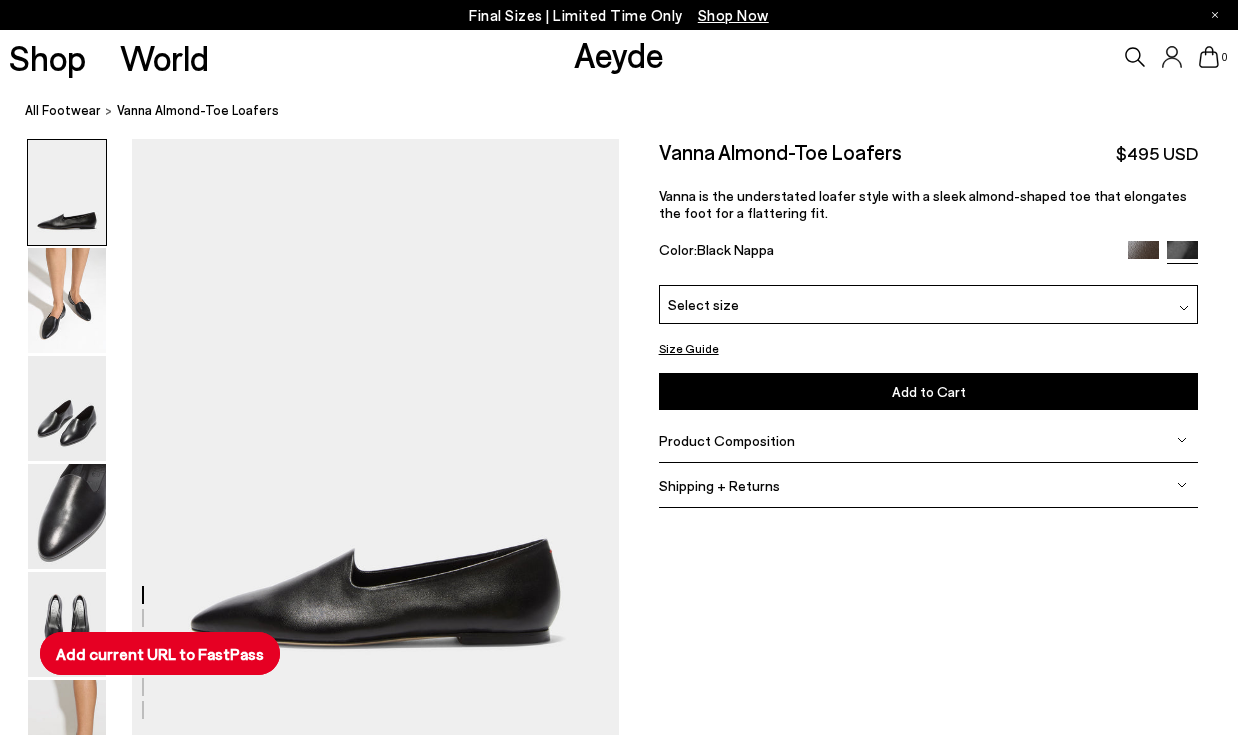 click on "Add current URL to FastPass" at bounding box center [160, 653] 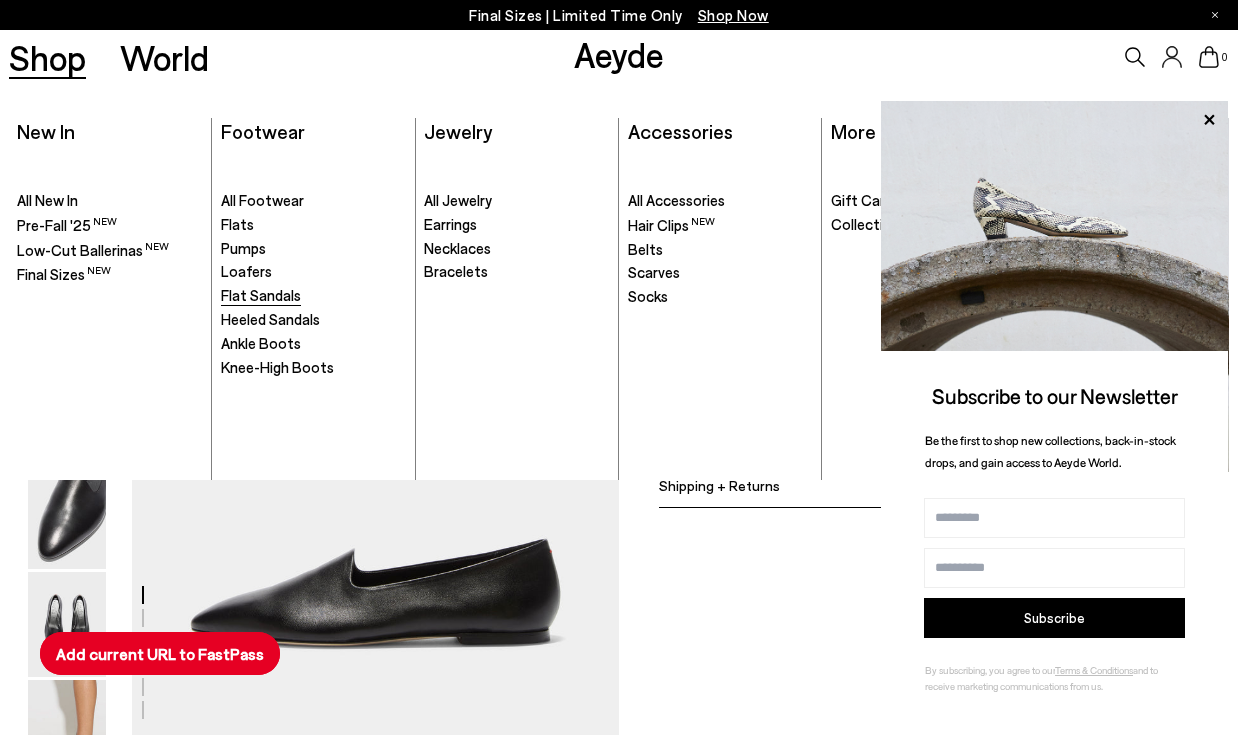 click on "Flat Sandals" at bounding box center [261, 295] 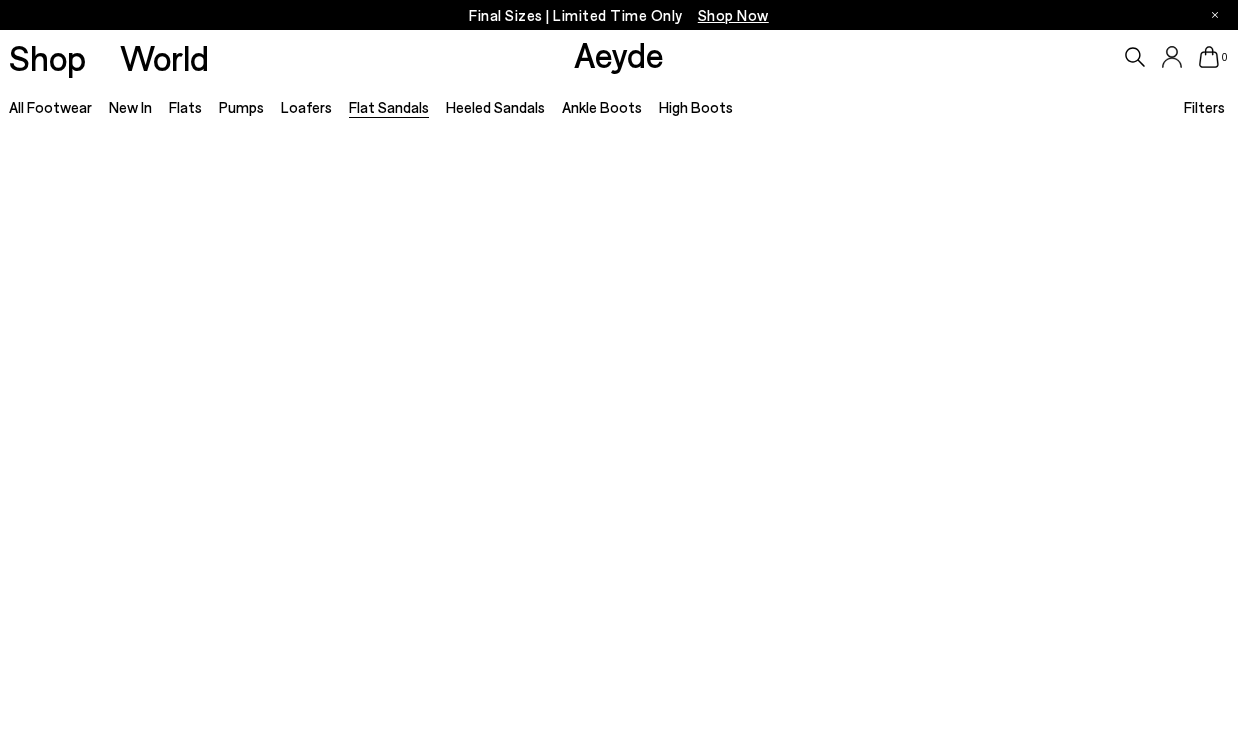 scroll, scrollTop: 149, scrollLeft: 0, axis: vertical 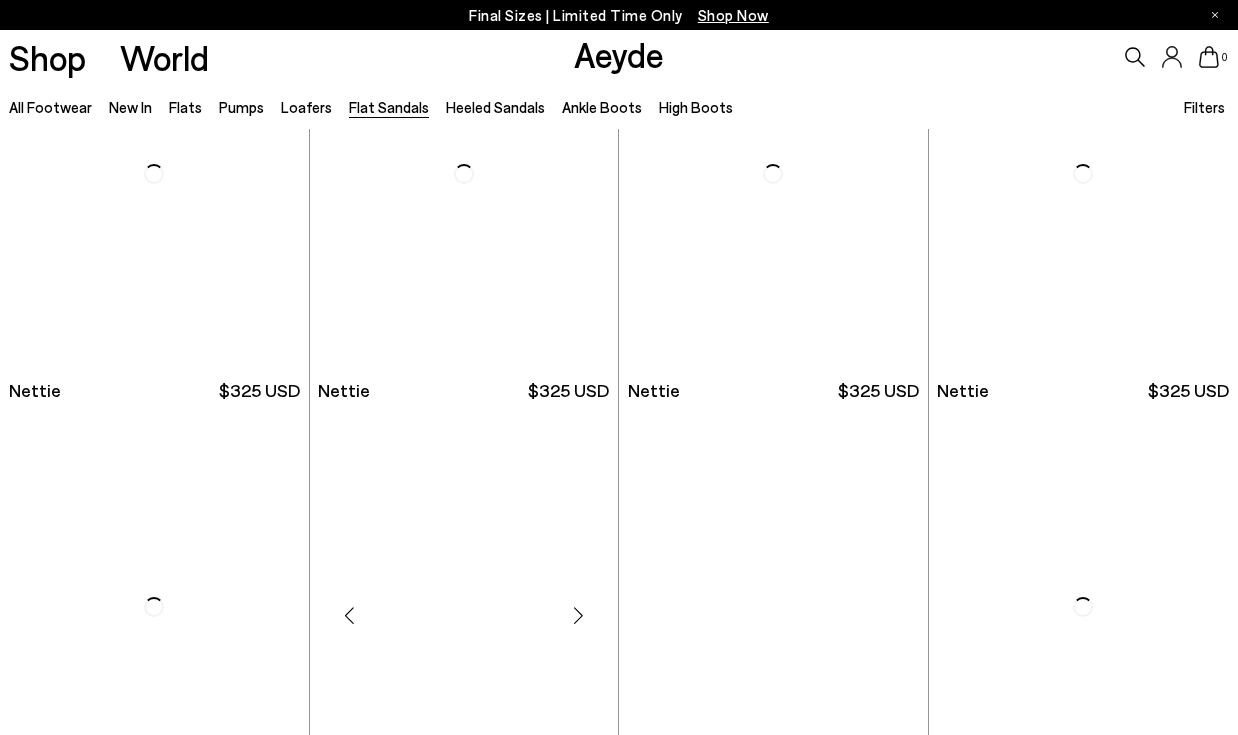 click at bounding box center (464, 607) 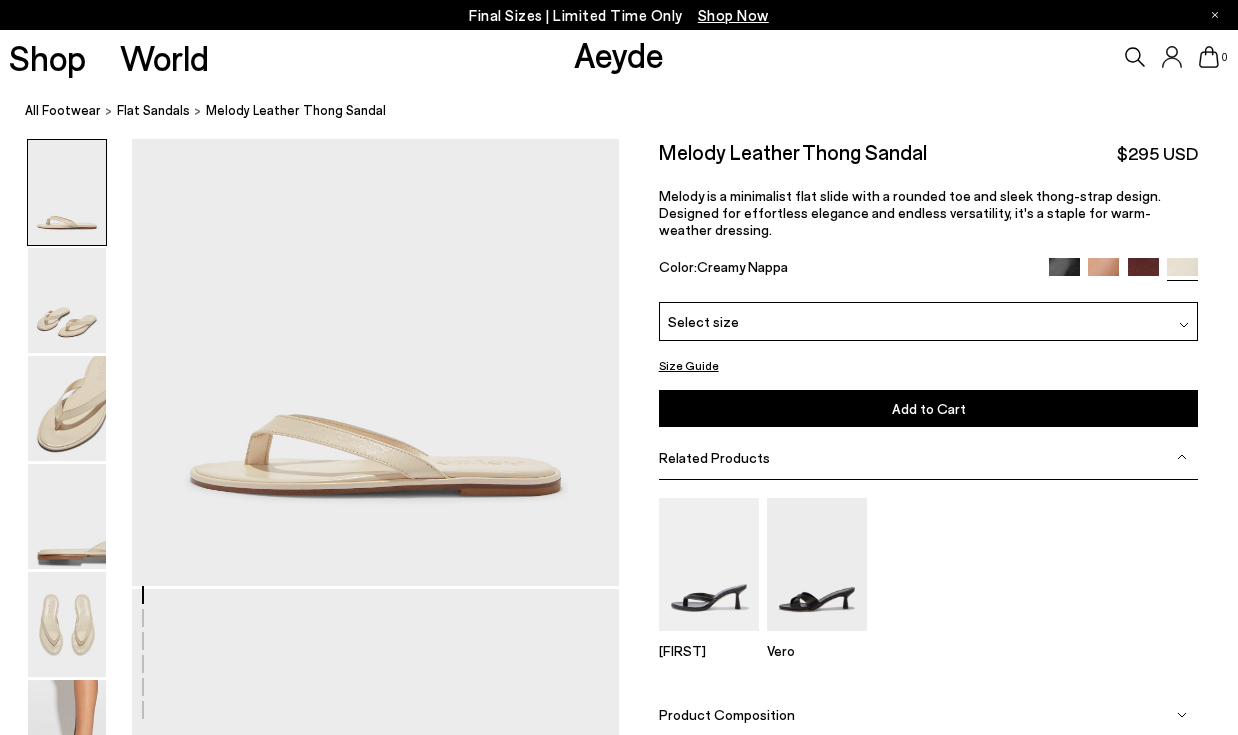 scroll, scrollTop: 0, scrollLeft: 0, axis: both 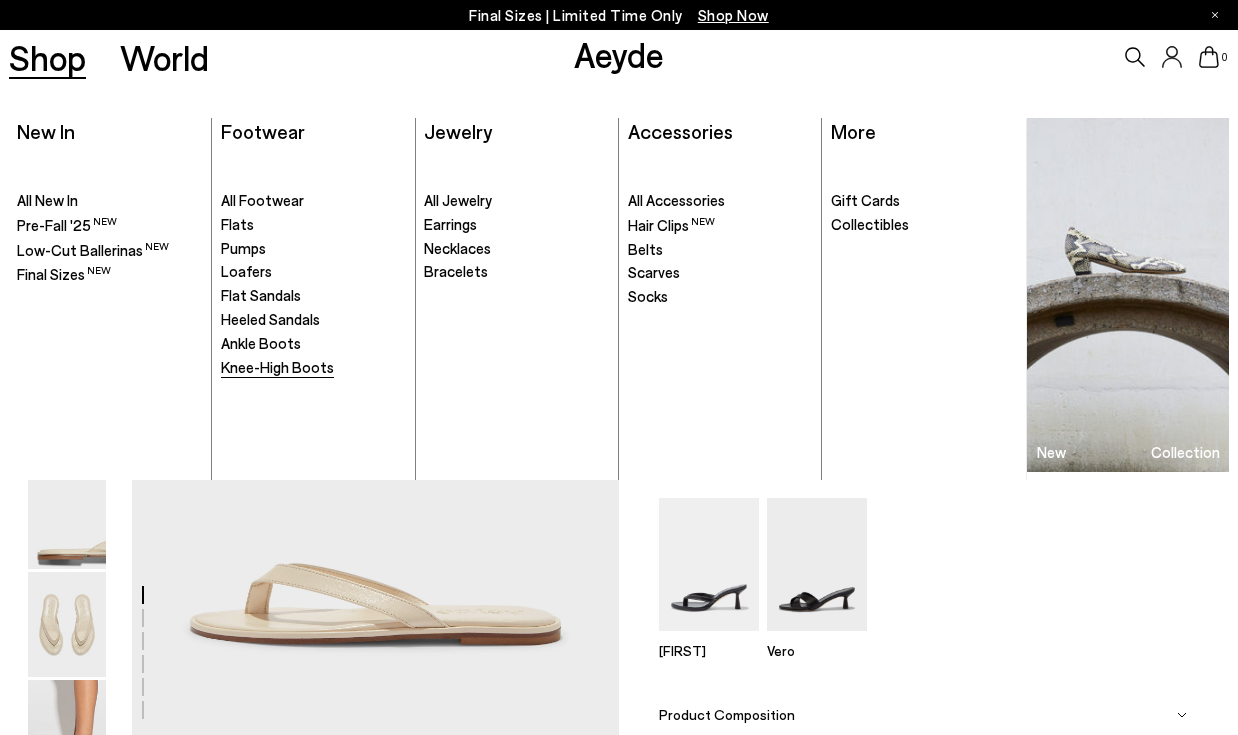 click on "Knee-High Boots" at bounding box center (277, 367) 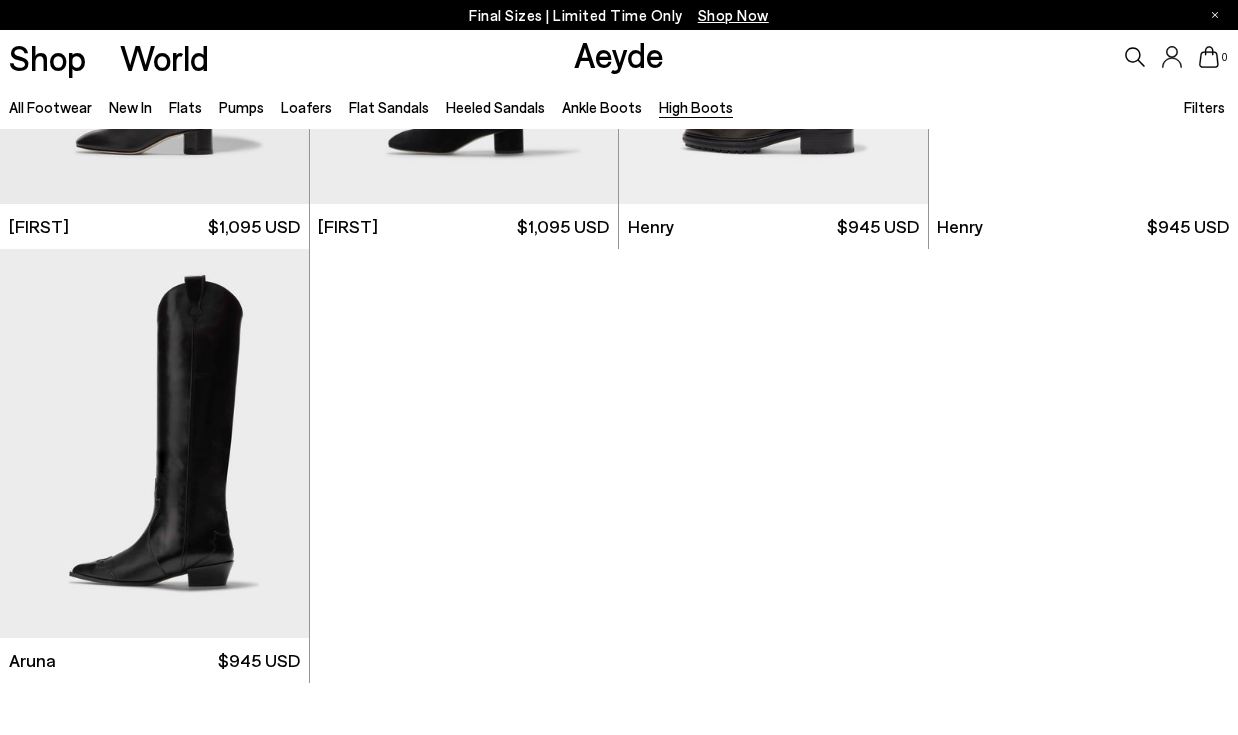 scroll, scrollTop: 597, scrollLeft: 0, axis: vertical 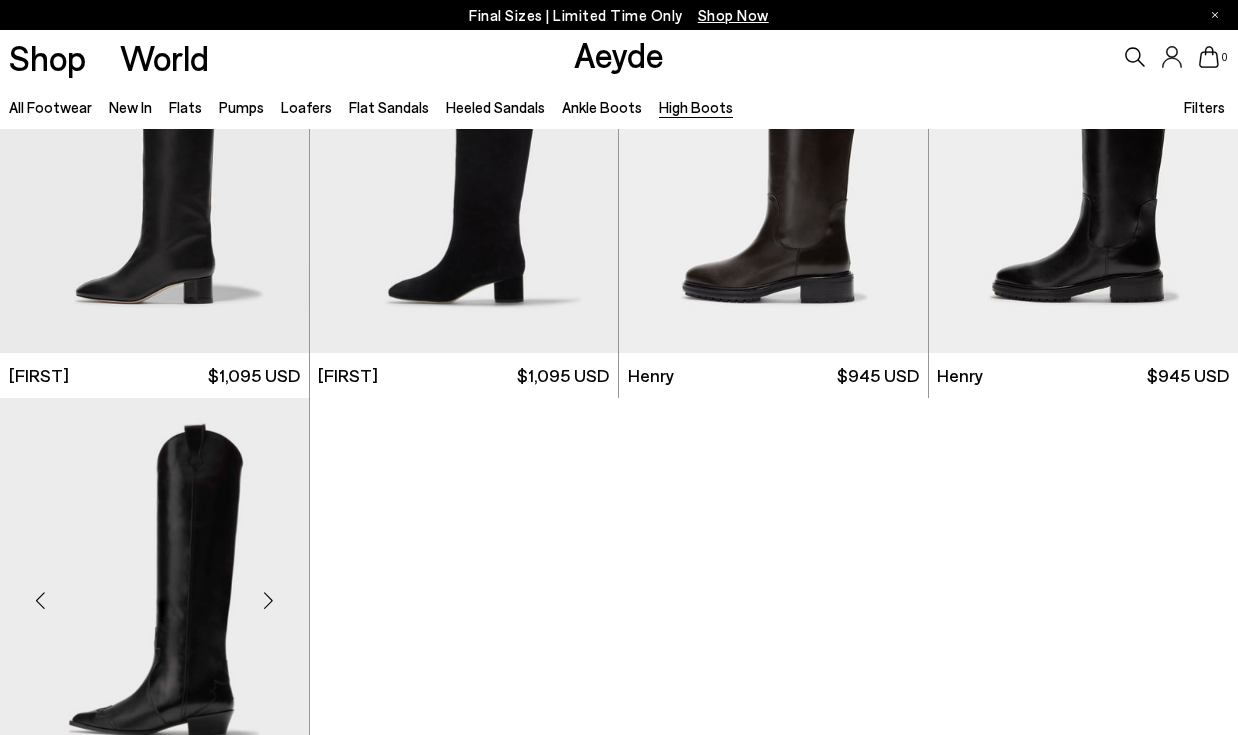 click at bounding box center [154, 592] 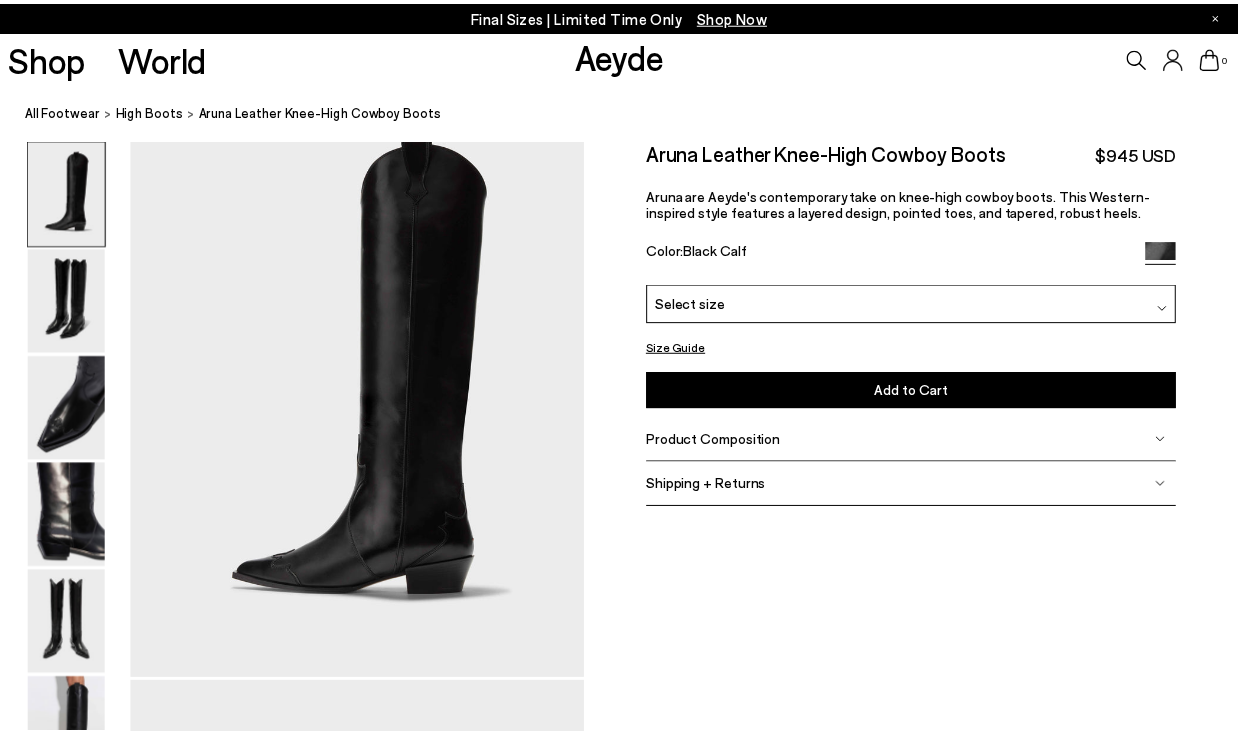 scroll, scrollTop: 0, scrollLeft: 0, axis: both 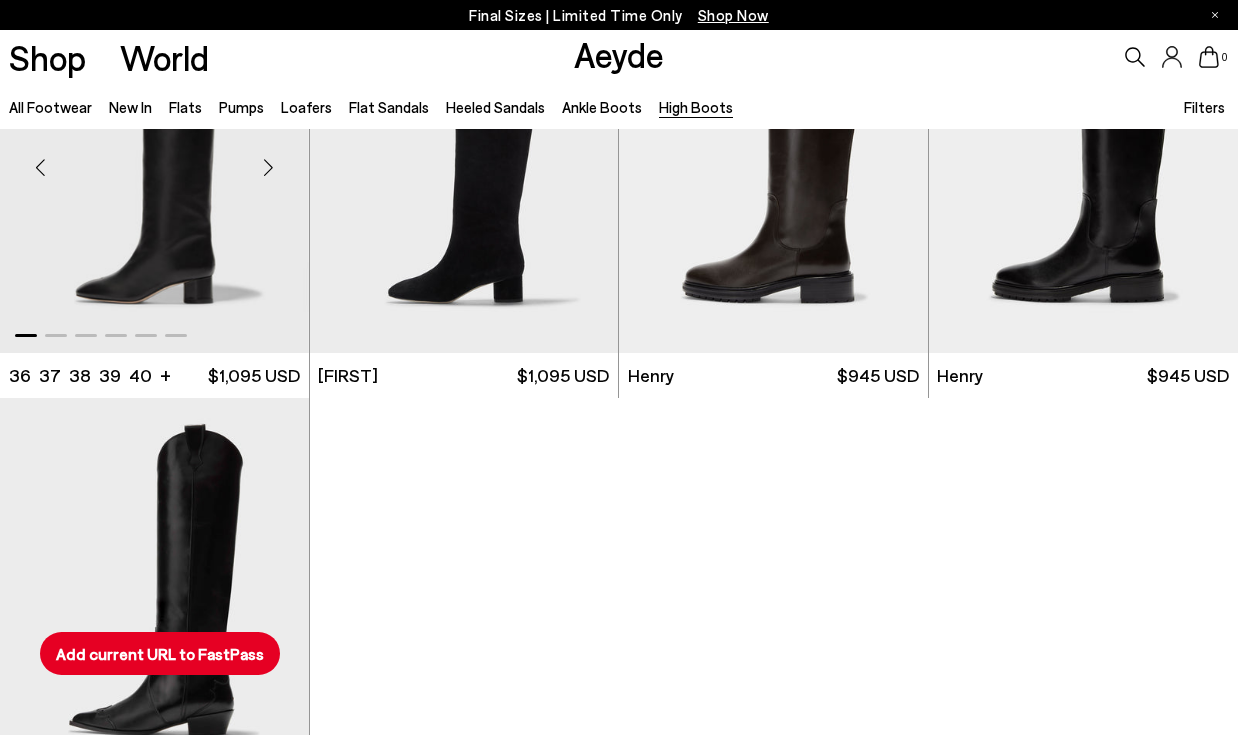 click at bounding box center (154, 159) 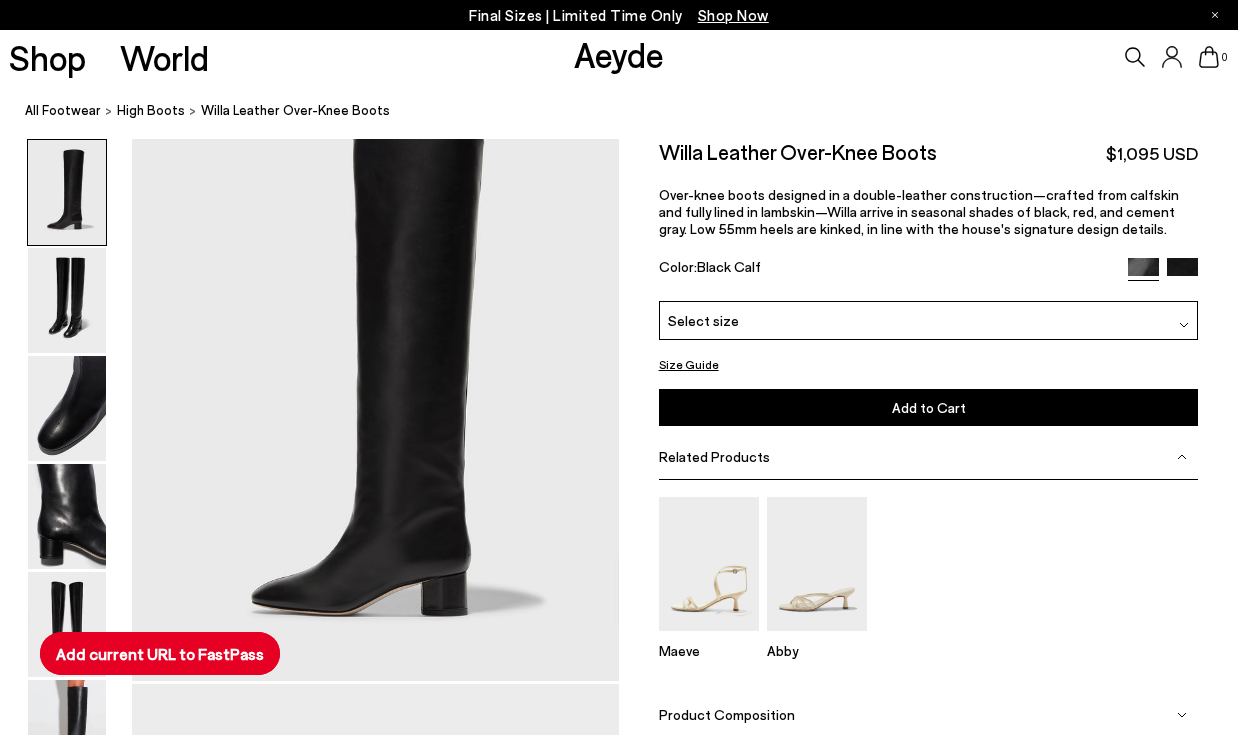 scroll, scrollTop: 0, scrollLeft: 0, axis: both 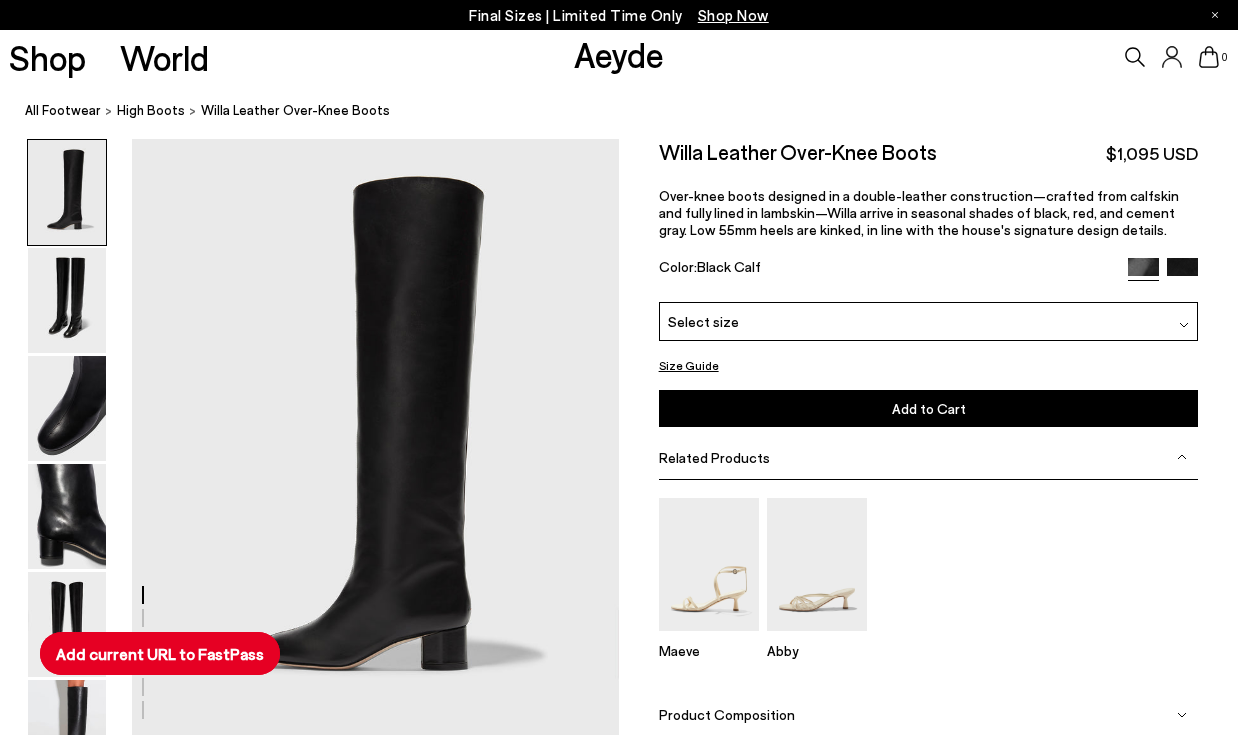 click on "Add current URL to FastPass" at bounding box center (160, 653) 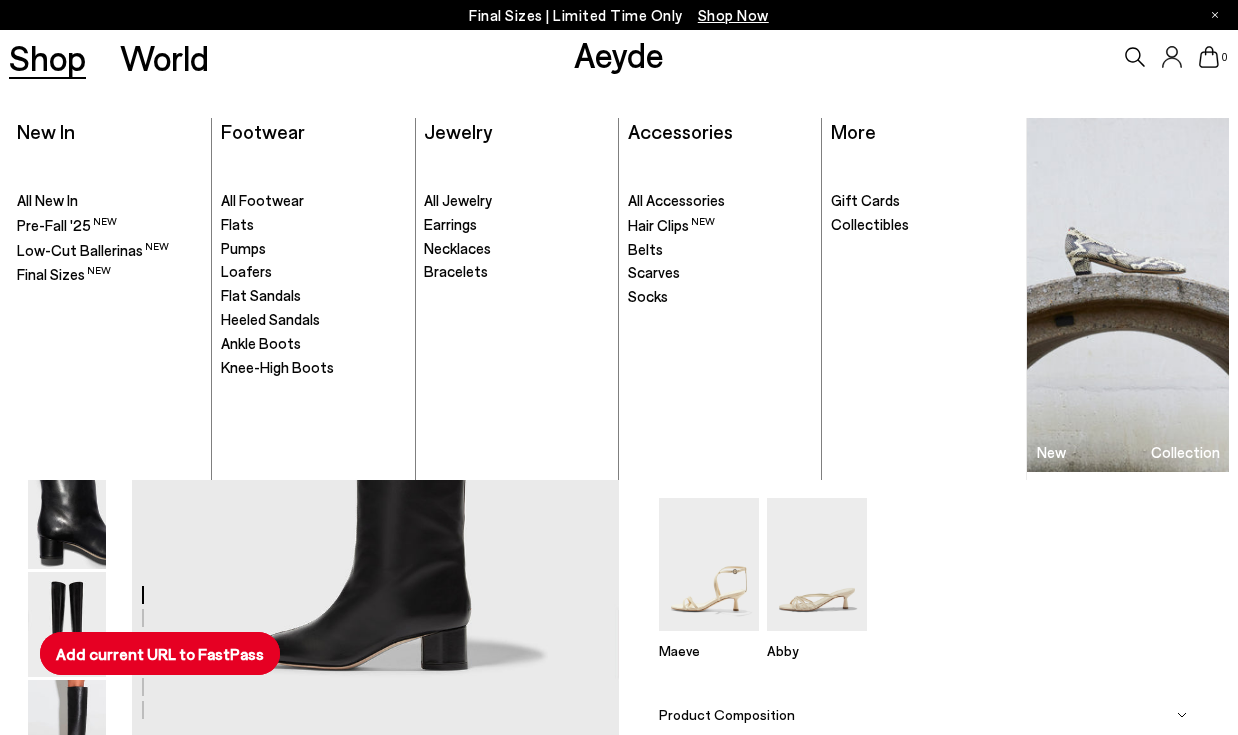 click on "Shop" at bounding box center [47, 57] 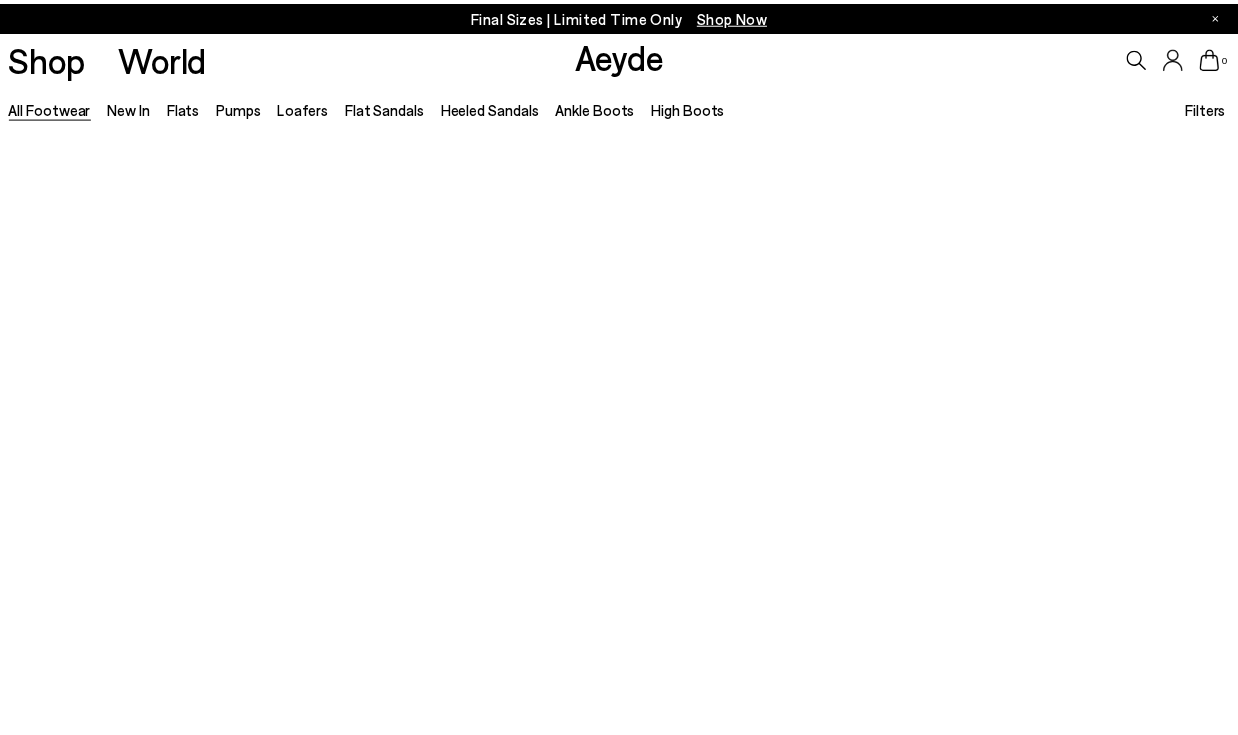 scroll, scrollTop: 0, scrollLeft: 0, axis: both 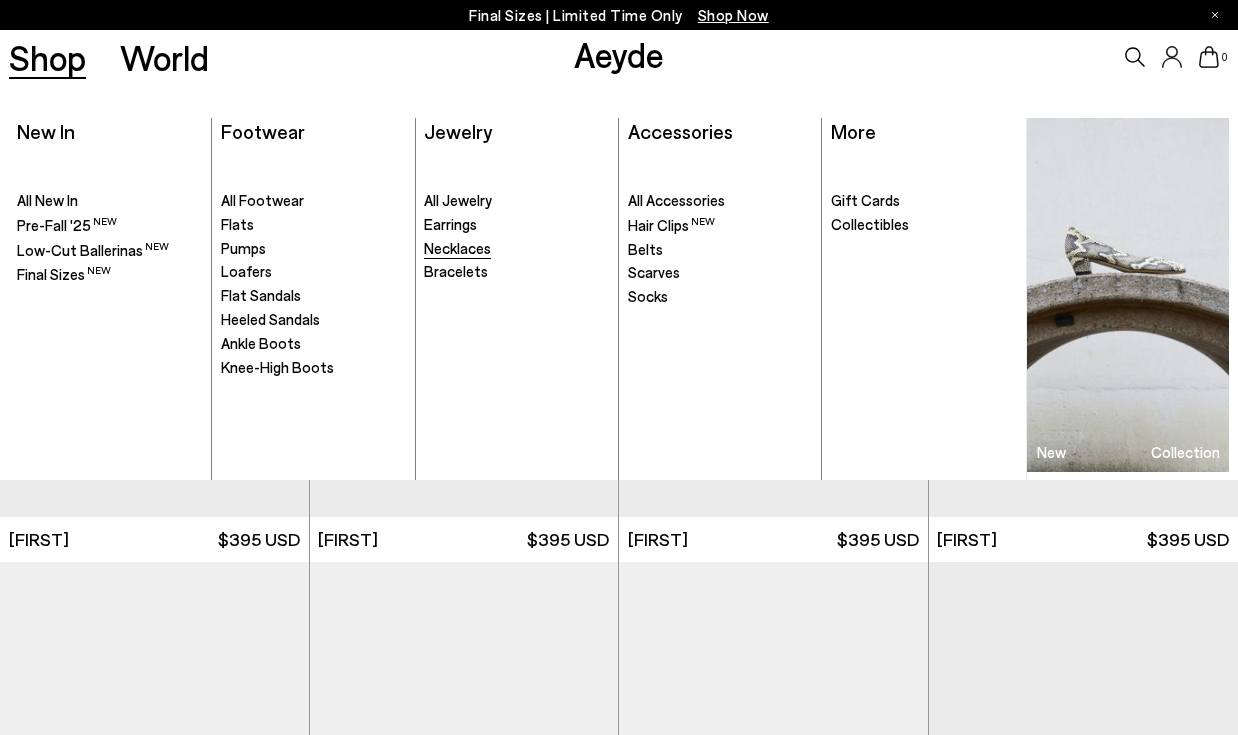 click on "Necklaces" at bounding box center [457, 248] 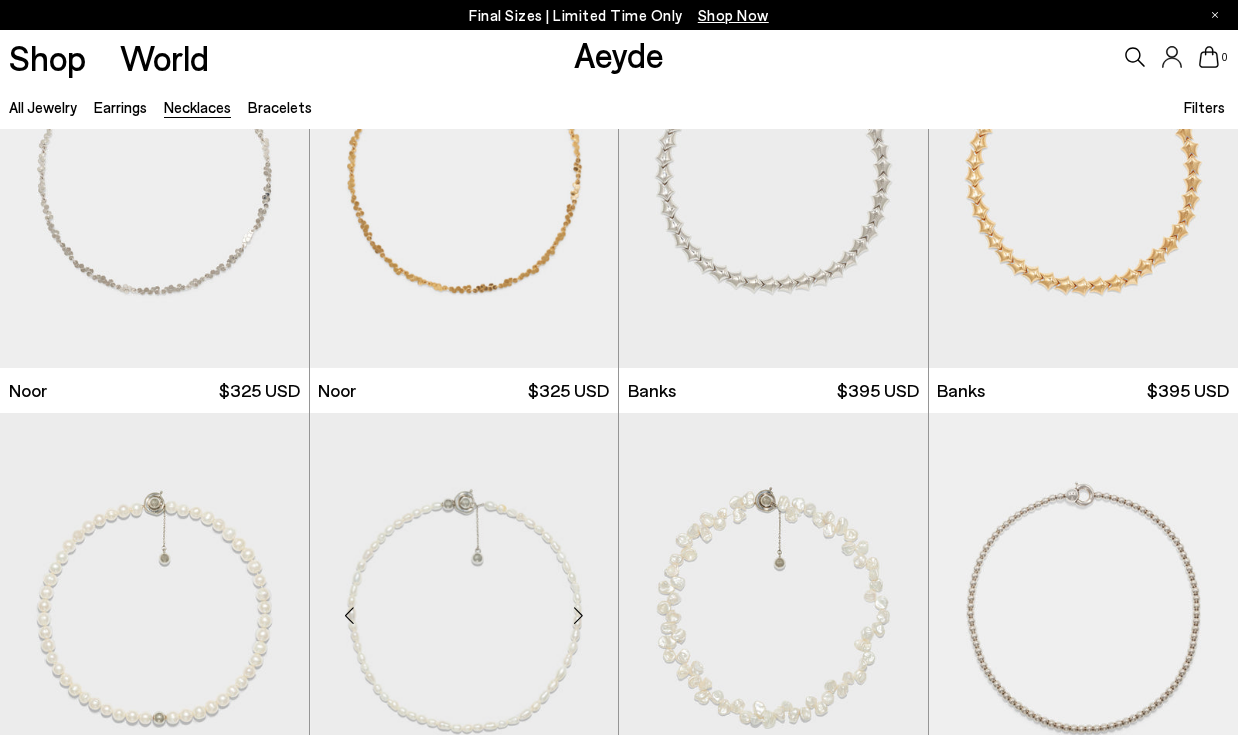 scroll, scrollTop: 298, scrollLeft: 0, axis: vertical 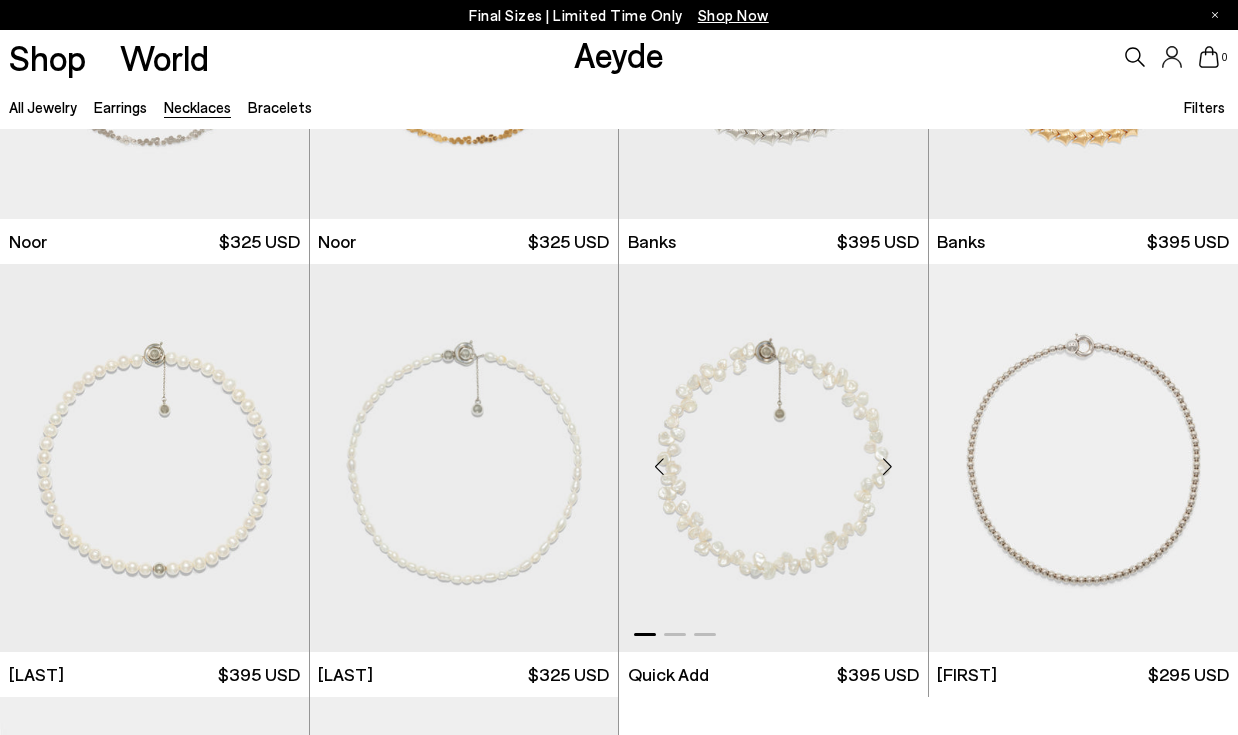 click at bounding box center (773, 458) 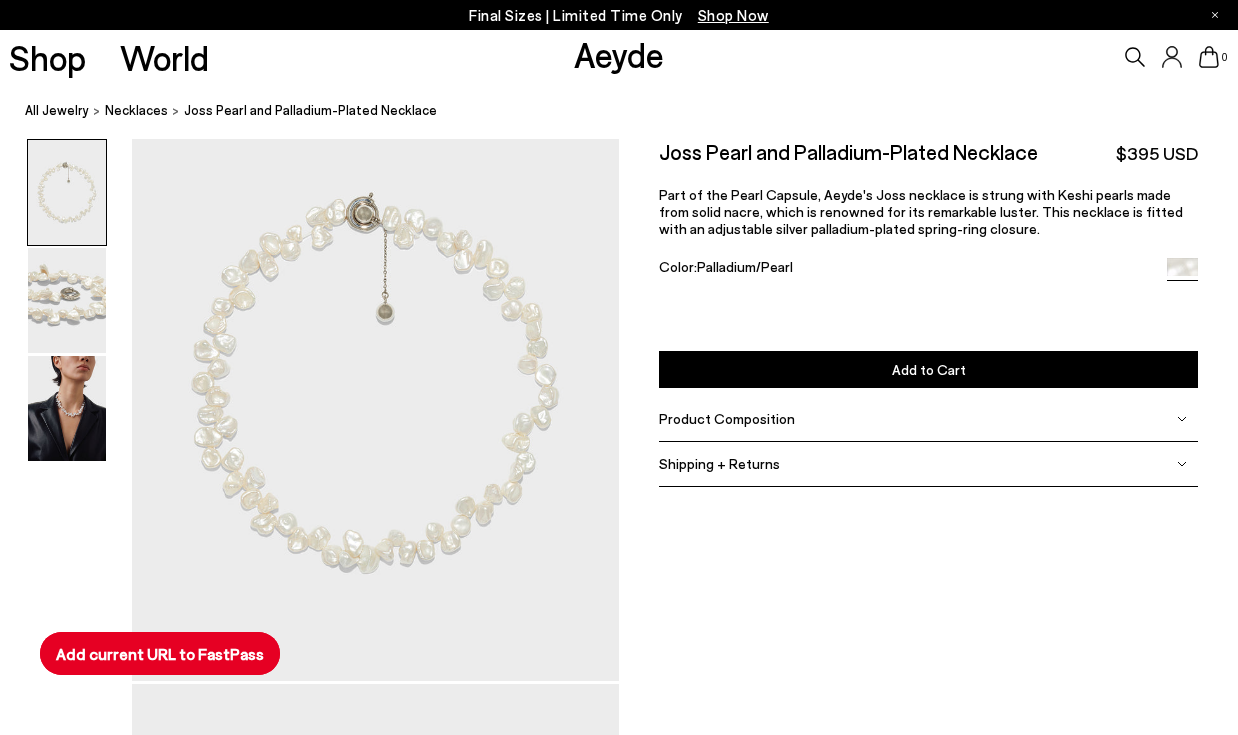 scroll, scrollTop: 0, scrollLeft: 0, axis: both 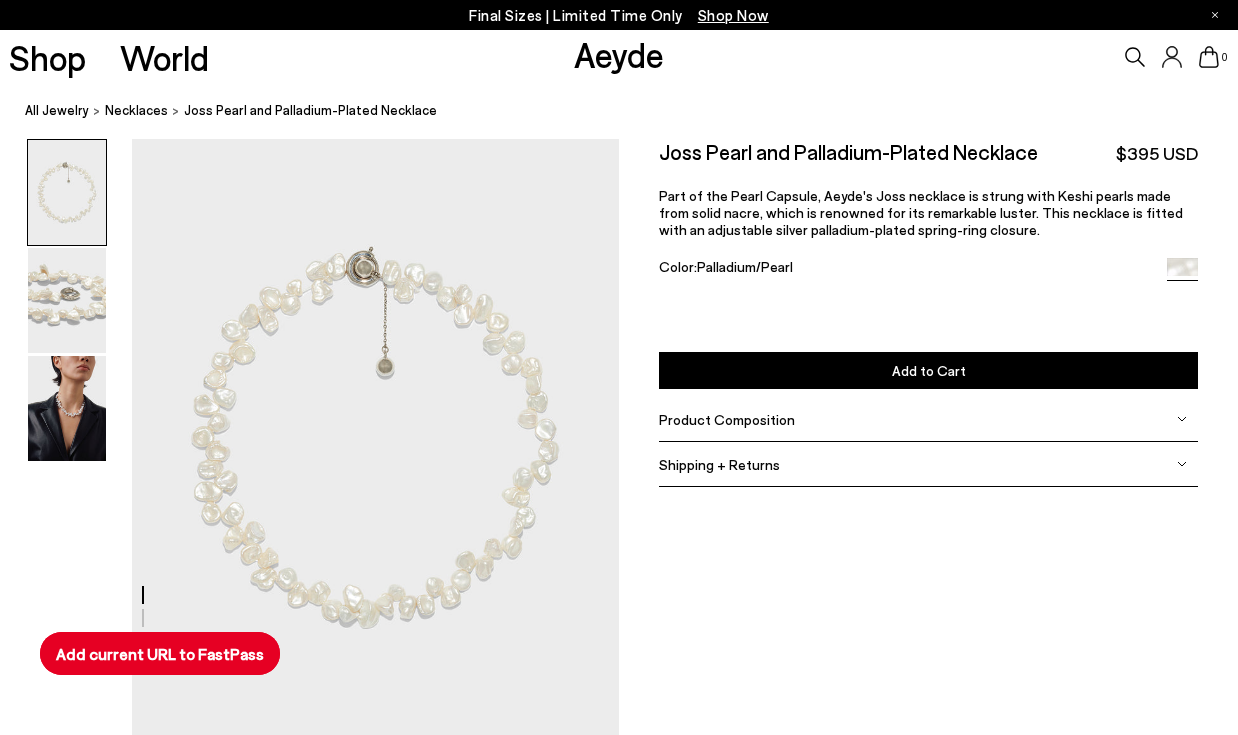click on "Add current URL to FastPass" at bounding box center [160, 653] 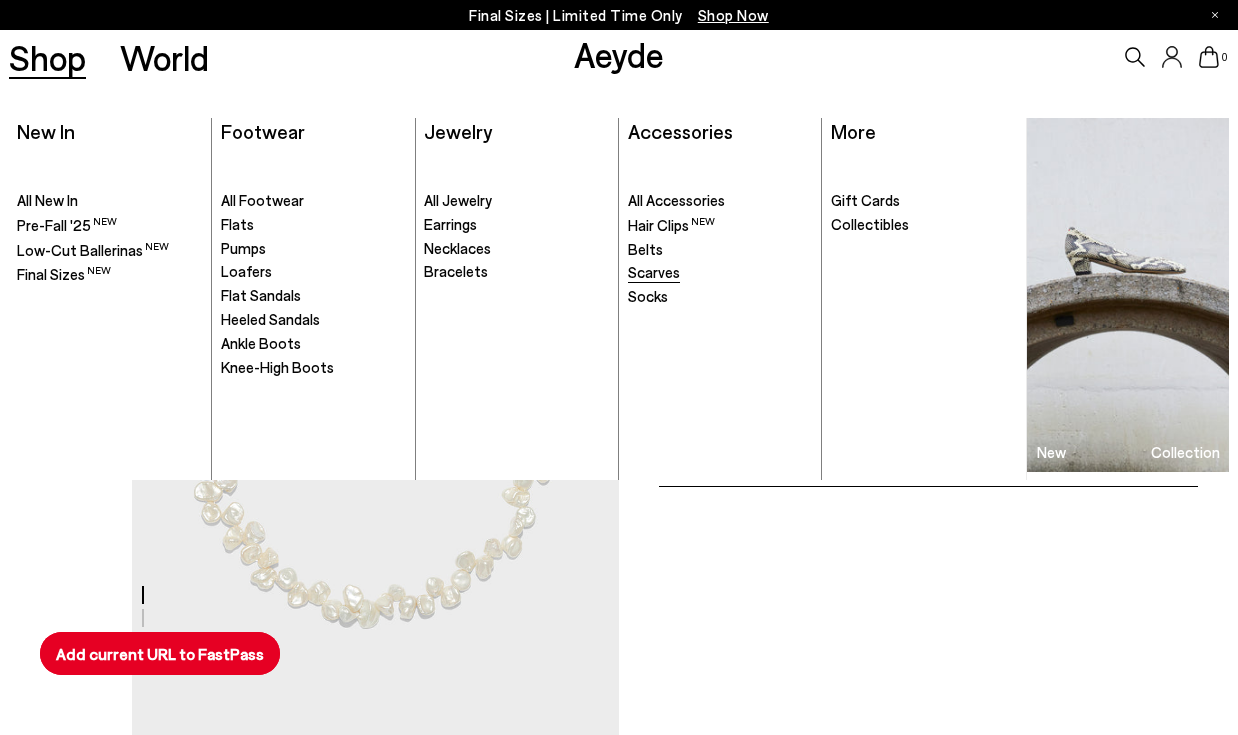 click on "Scarves" at bounding box center (654, 272) 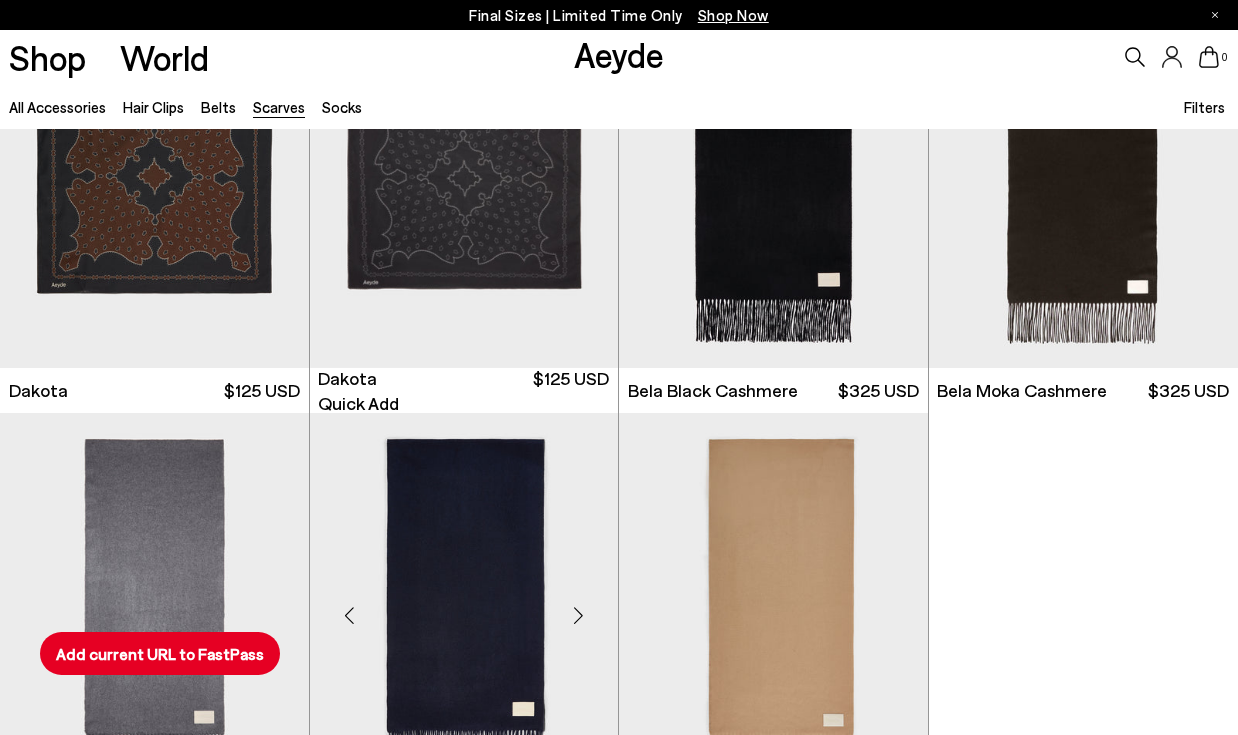 scroll, scrollTop: 298, scrollLeft: 0, axis: vertical 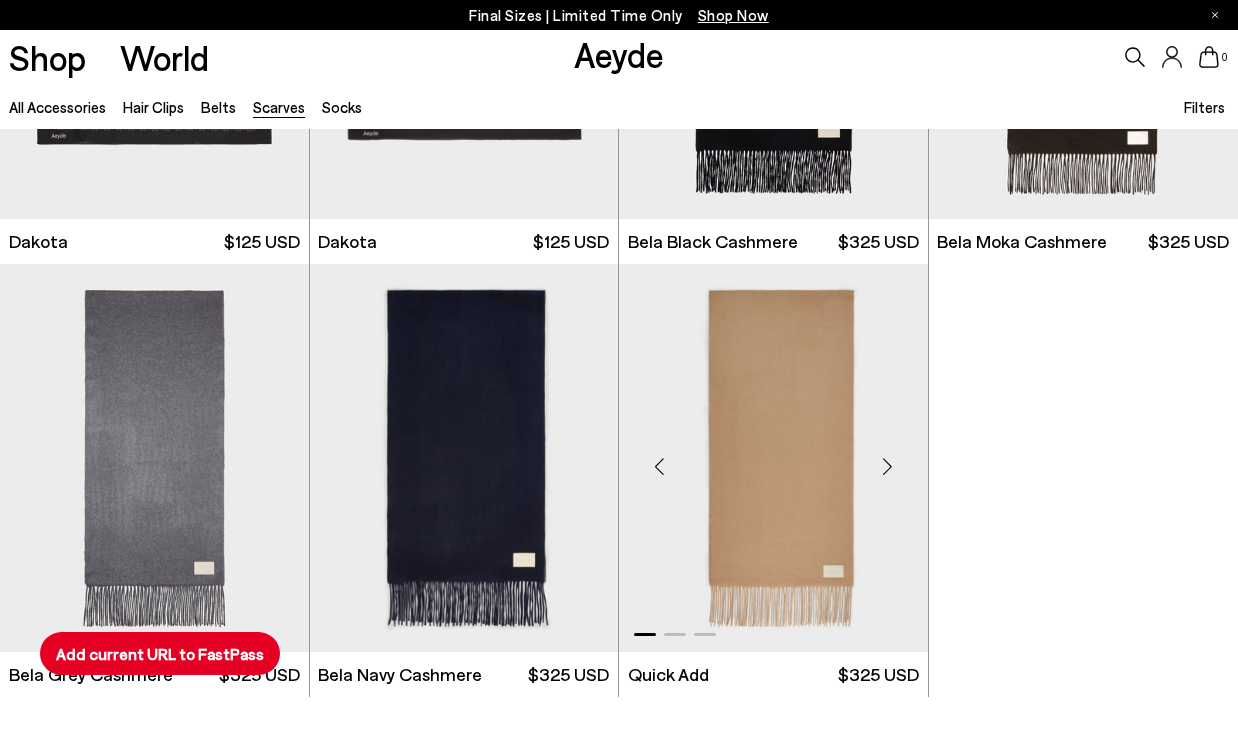 click at bounding box center (773, 458) 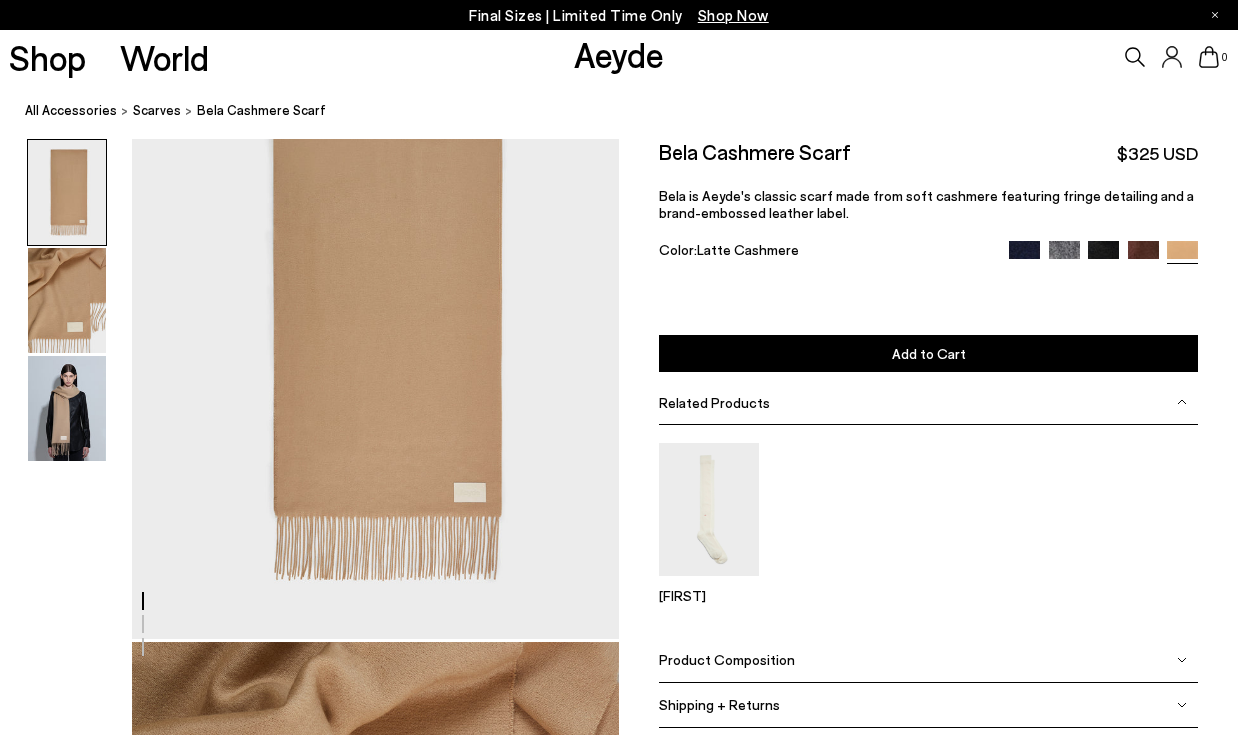 scroll, scrollTop: 0, scrollLeft: 0, axis: both 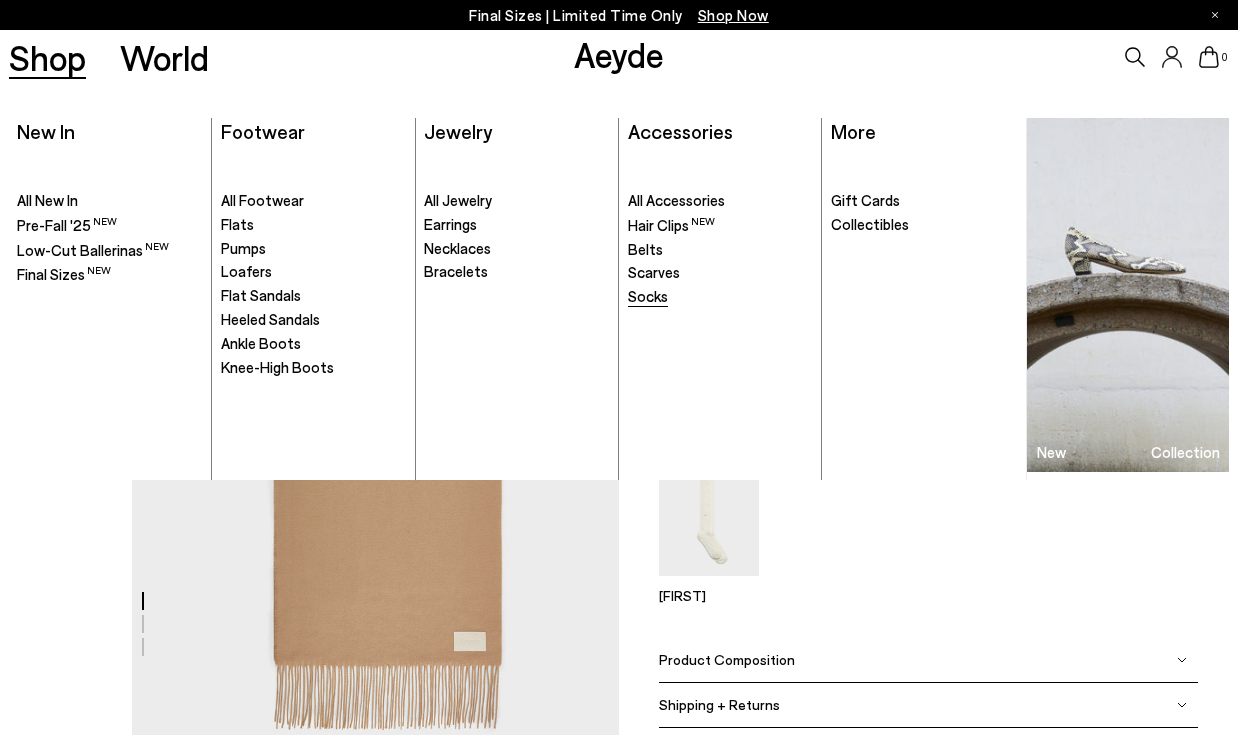 click on "Socks" at bounding box center (648, 296) 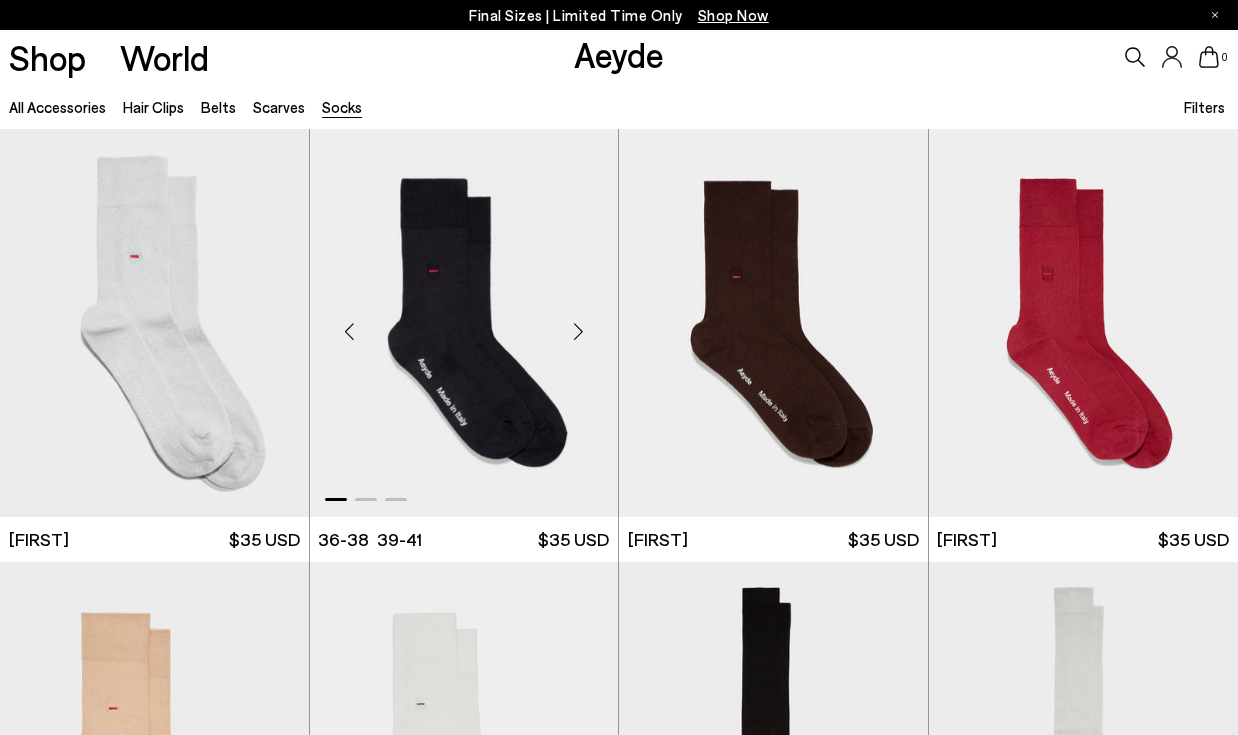 scroll, scrollTop: 447, scrollLeft: 0, axis: vertical 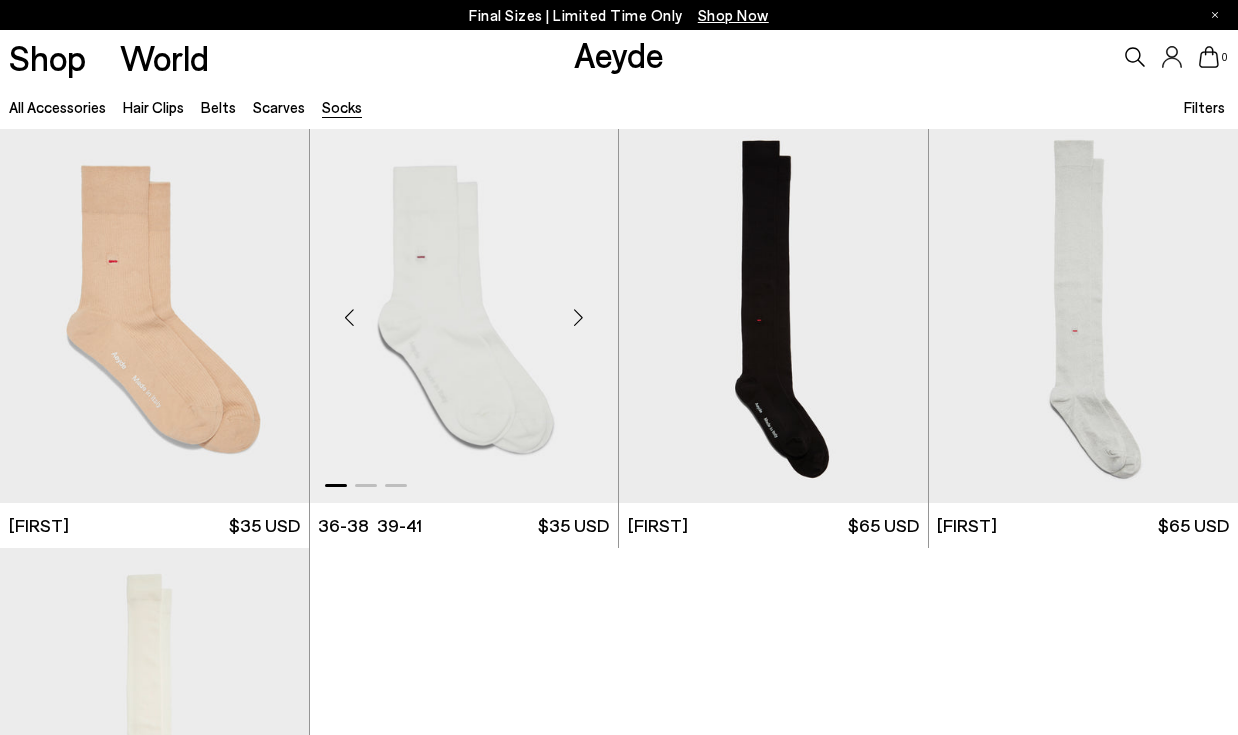 click at bounding box center [464, 309] 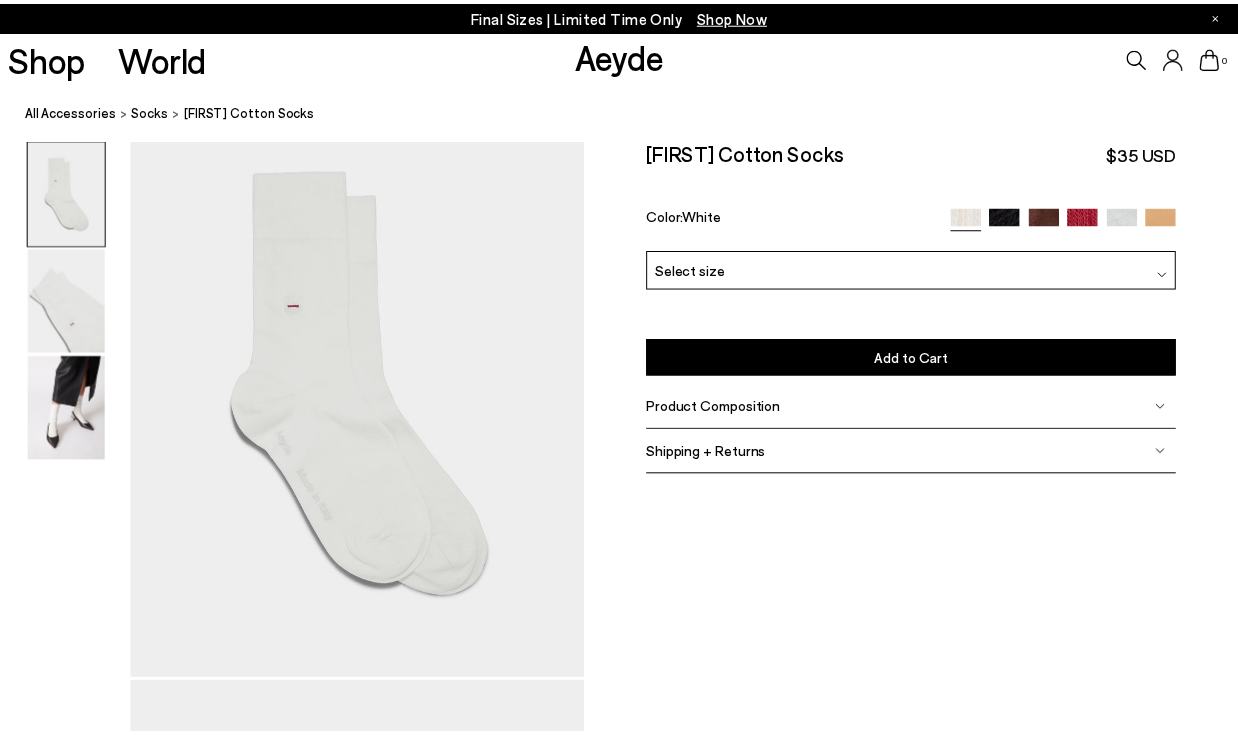 scroll, scrollTop: 0, scrollLeft: 0, axis: both 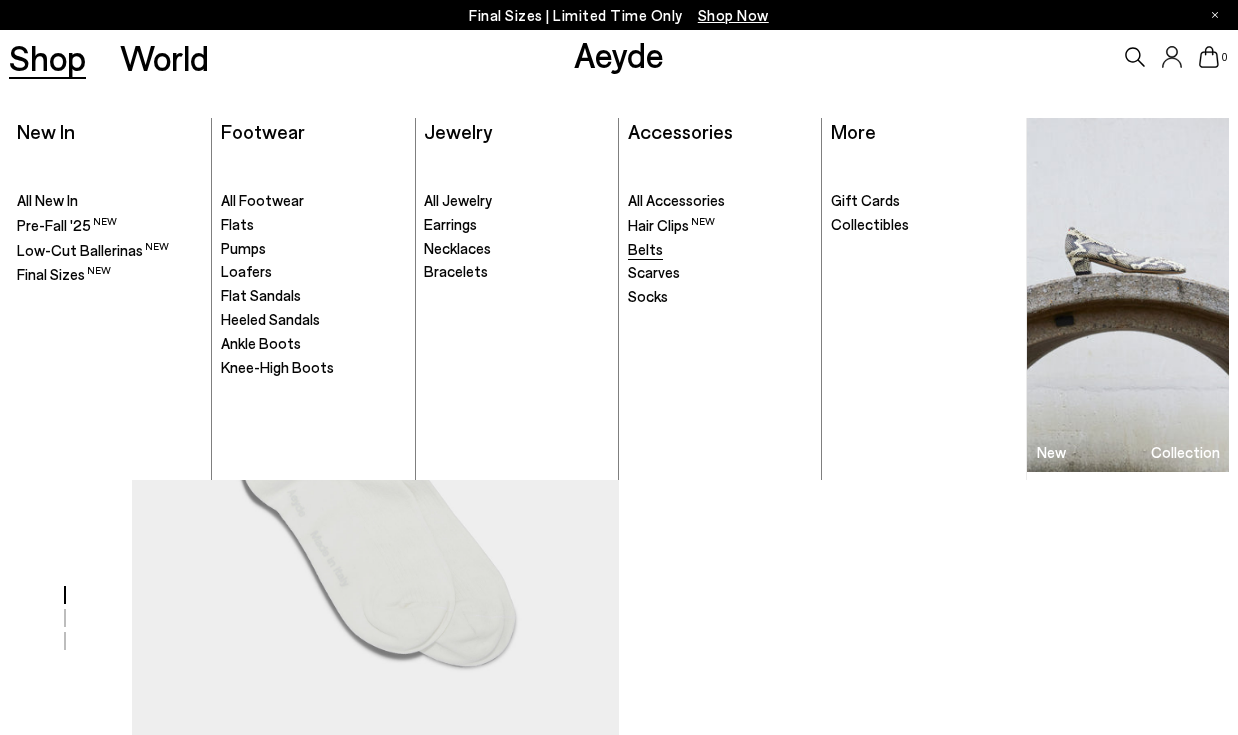 click on "Belts" at bounding box center (645, 249) 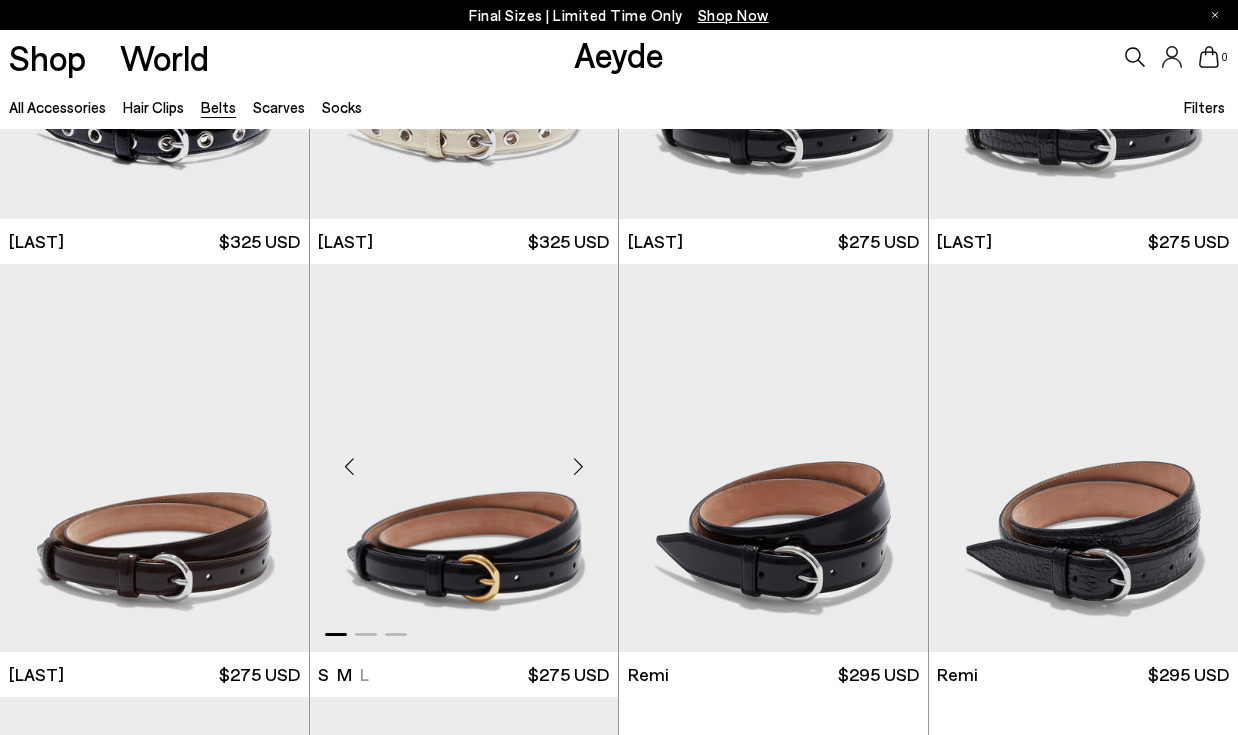 scroll, scrollTop: 597, scrollLeft: 0, axis: vertical 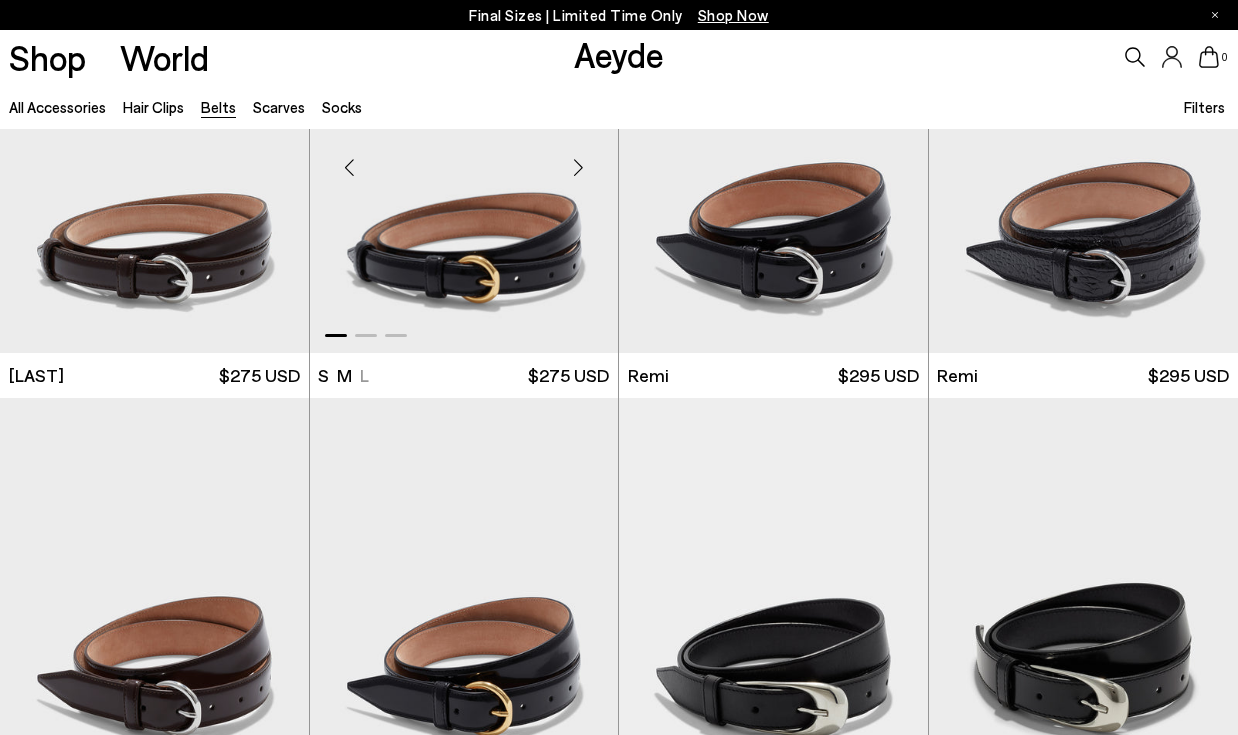 click at bounding box center (464, 159) 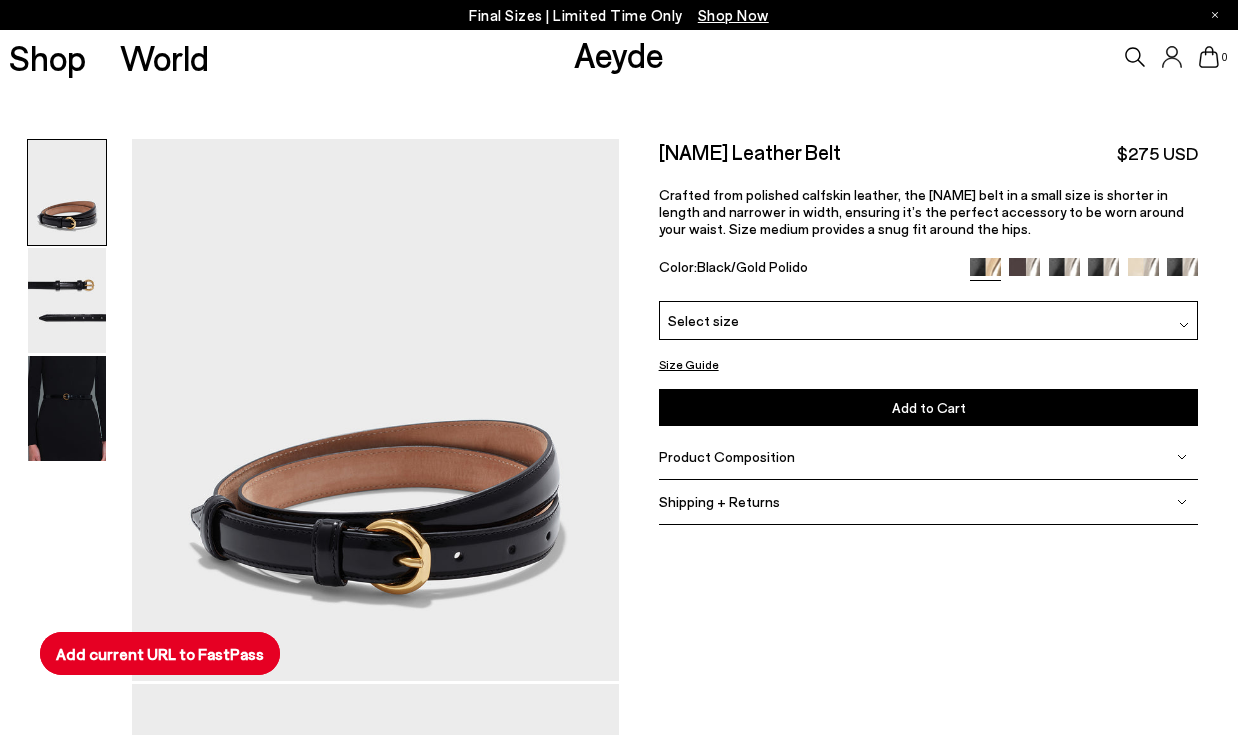 scroll, scrollTop: 0, scrollLeft: 0, axis: both 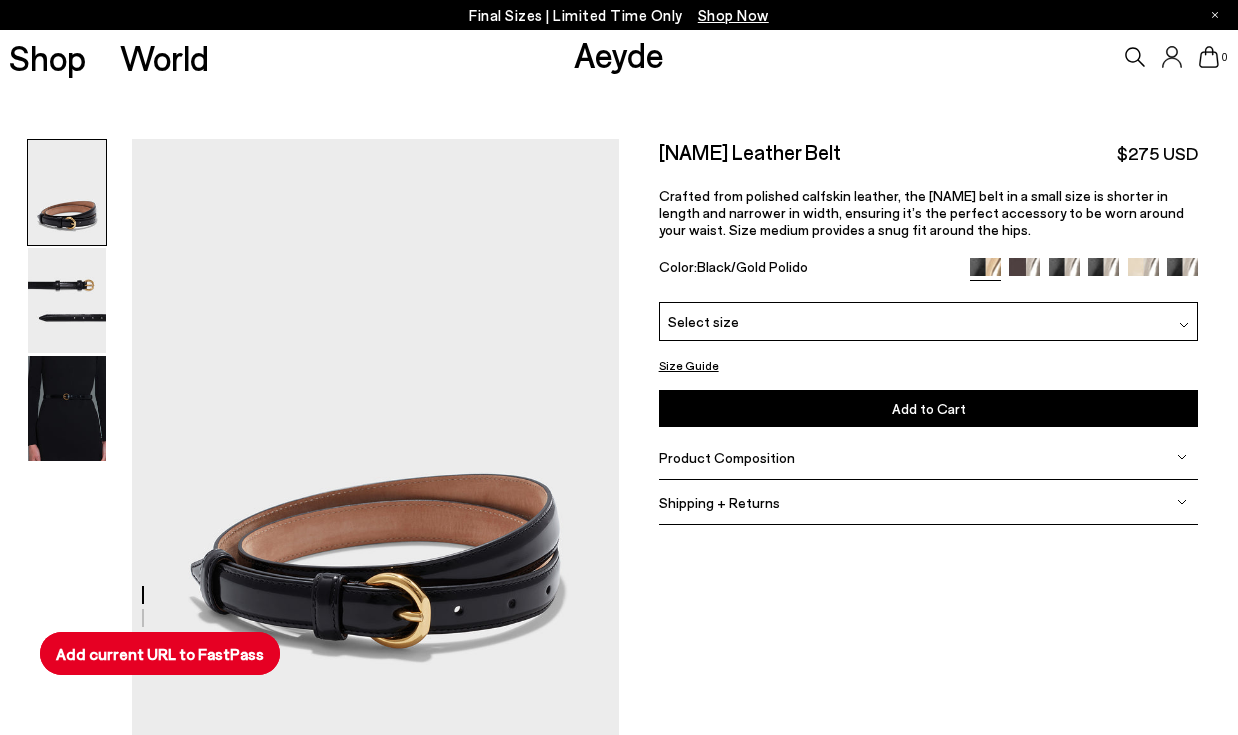 click on "Add current URL to FastPass" at bounding box center [160, 653] 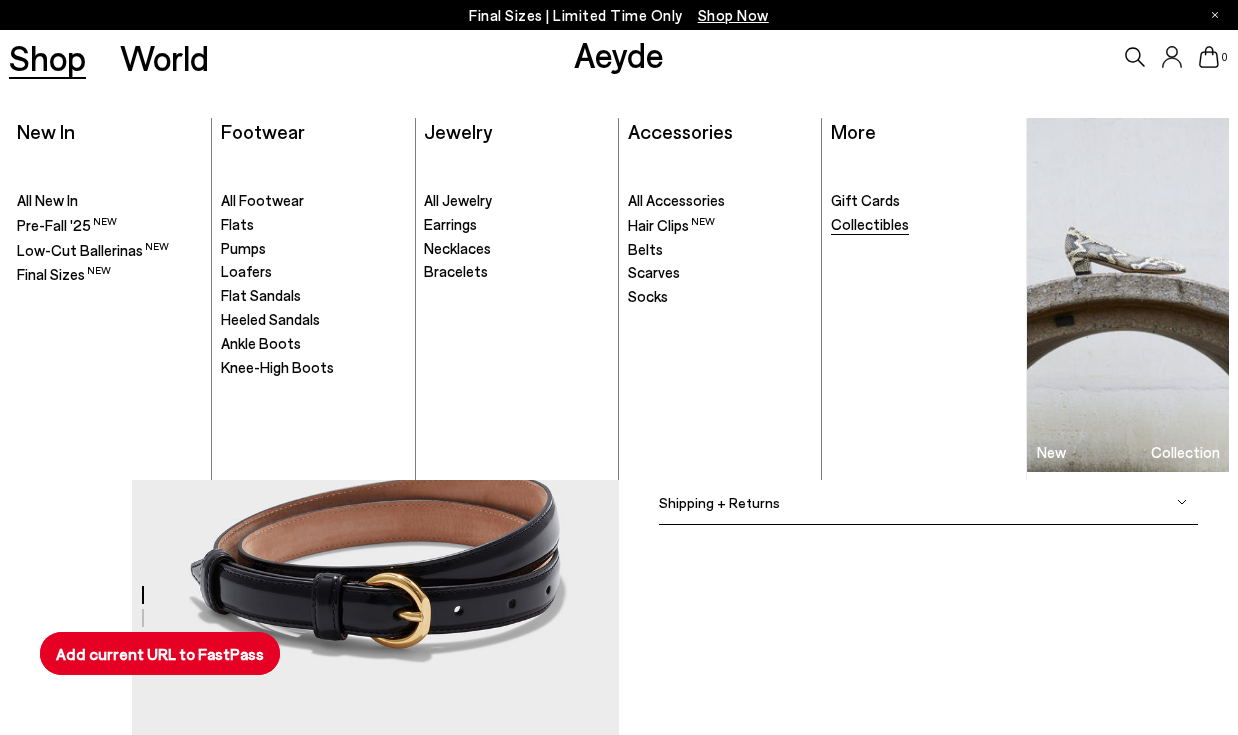 click on "Collectibles" at bounding box center [870, 224] 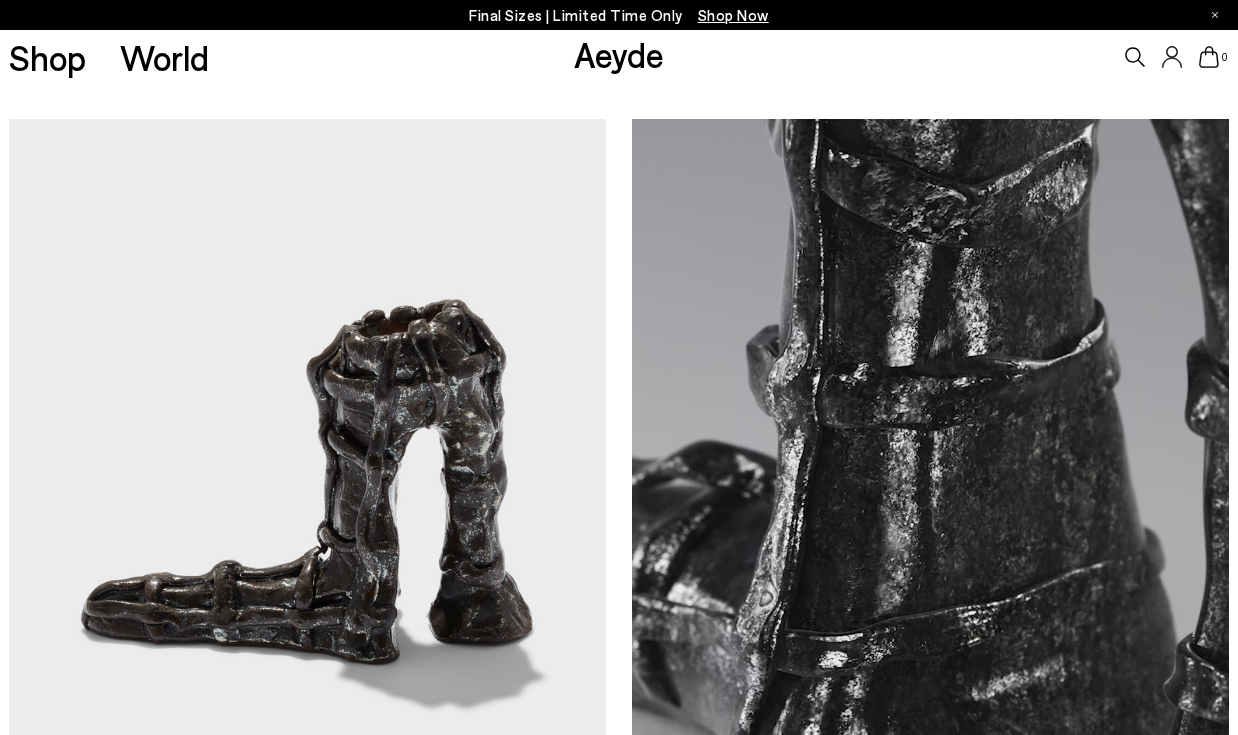 scroll, scrollTop: 0, scrollLeft: 0, axis: both 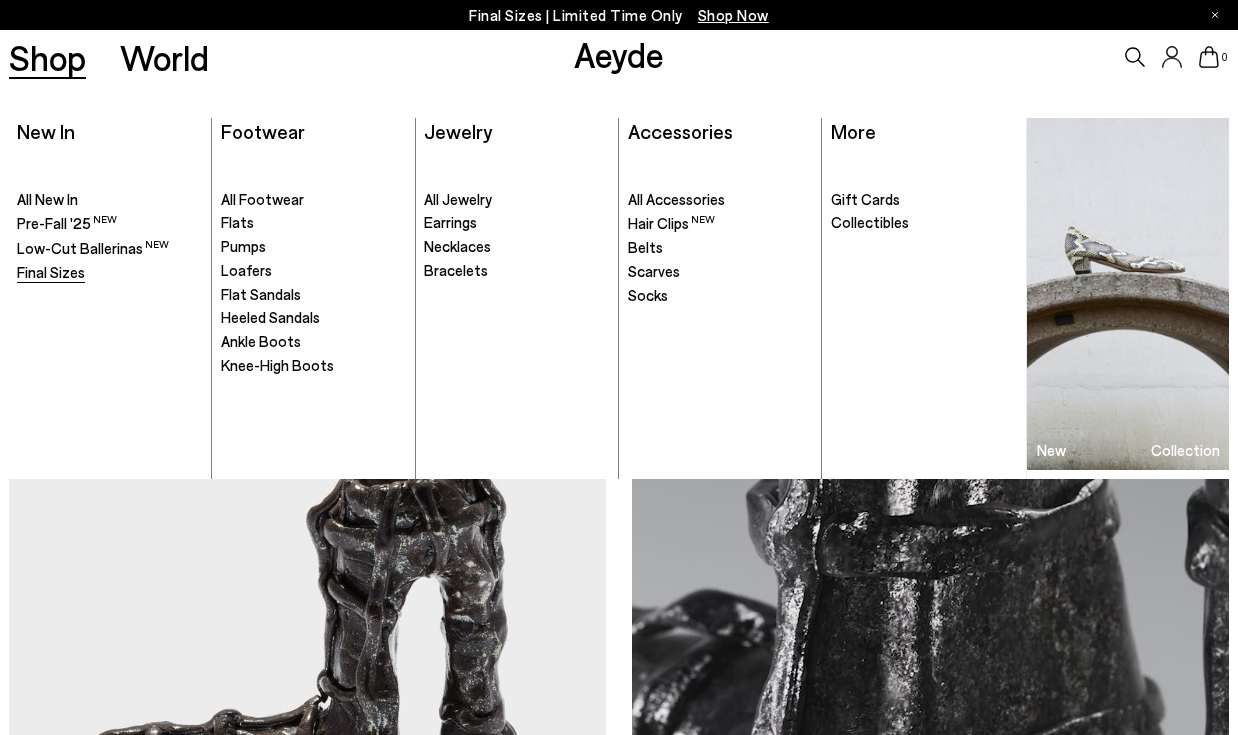 click on "Final Sizes" at bounding box center (51, 272) 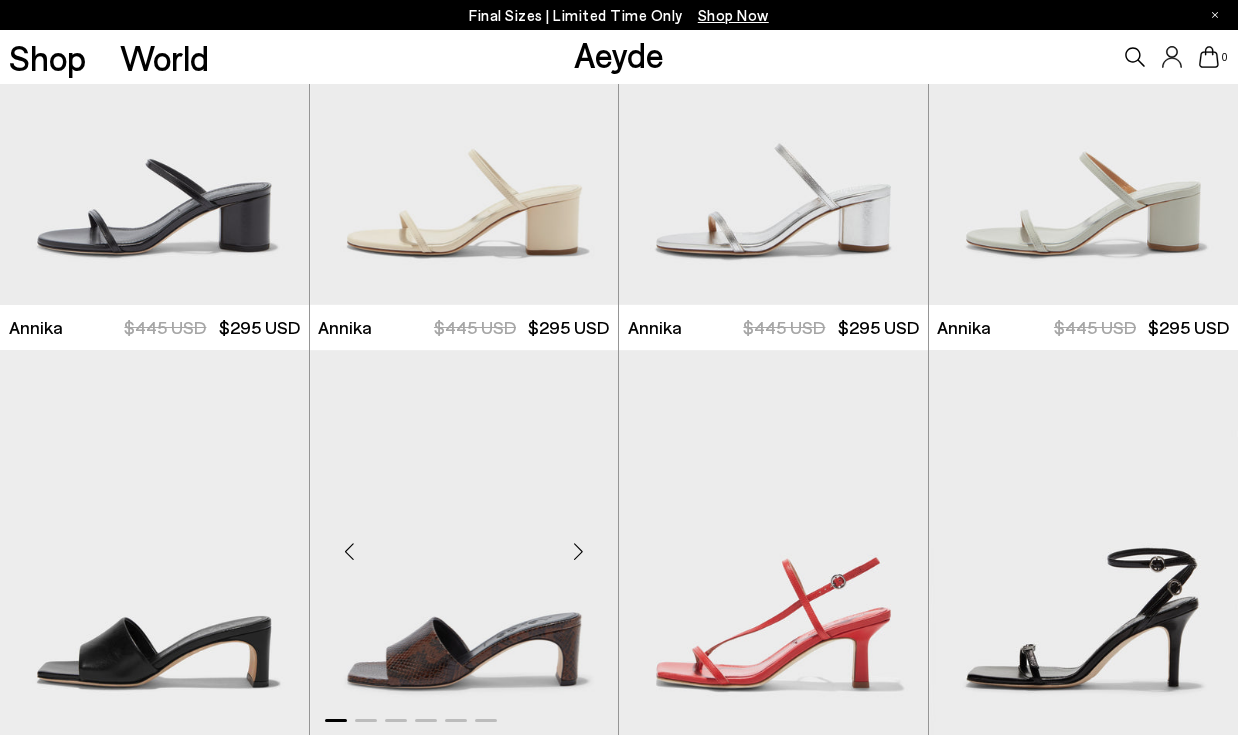 scroll, scrollTop: 895, scrollLeft: 0, axis: vertical 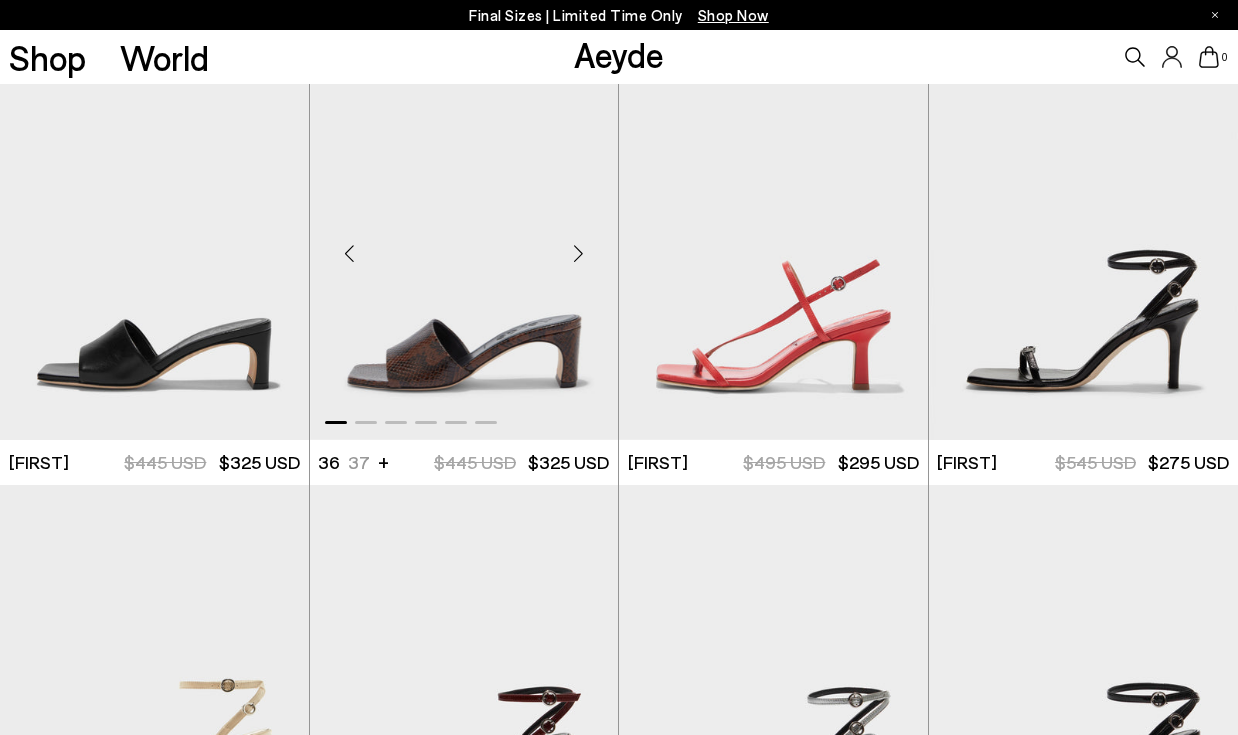 click at bounding box center [464, 246] 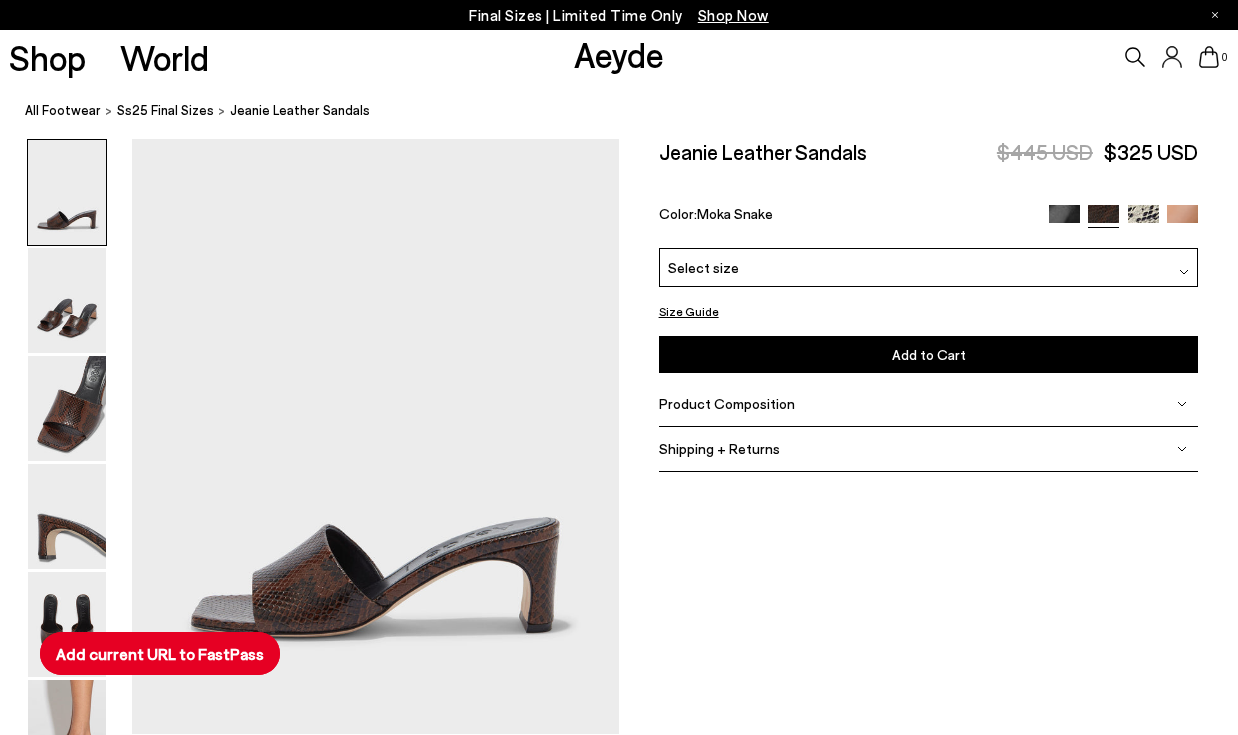 scroll, scrollTop: 0, scrollLeft: 0, axis: both 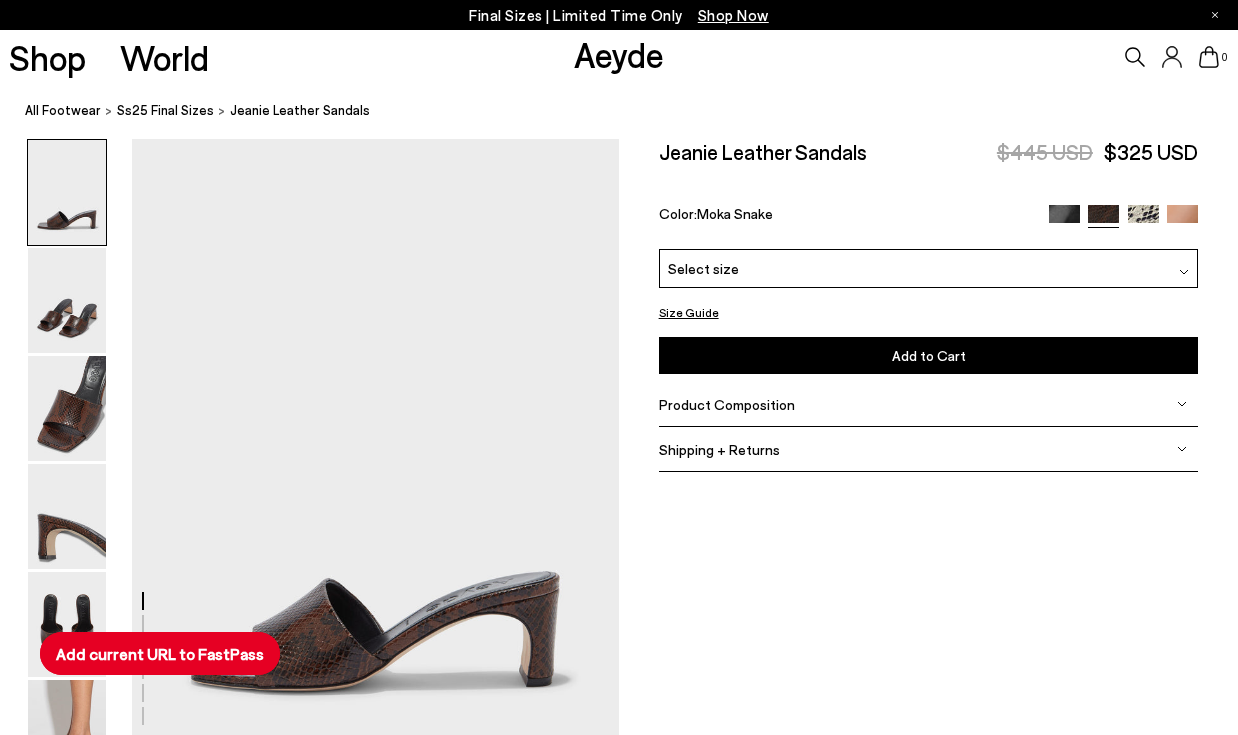click on "Add current URL to FastPass" at bounding box center [160, 653] 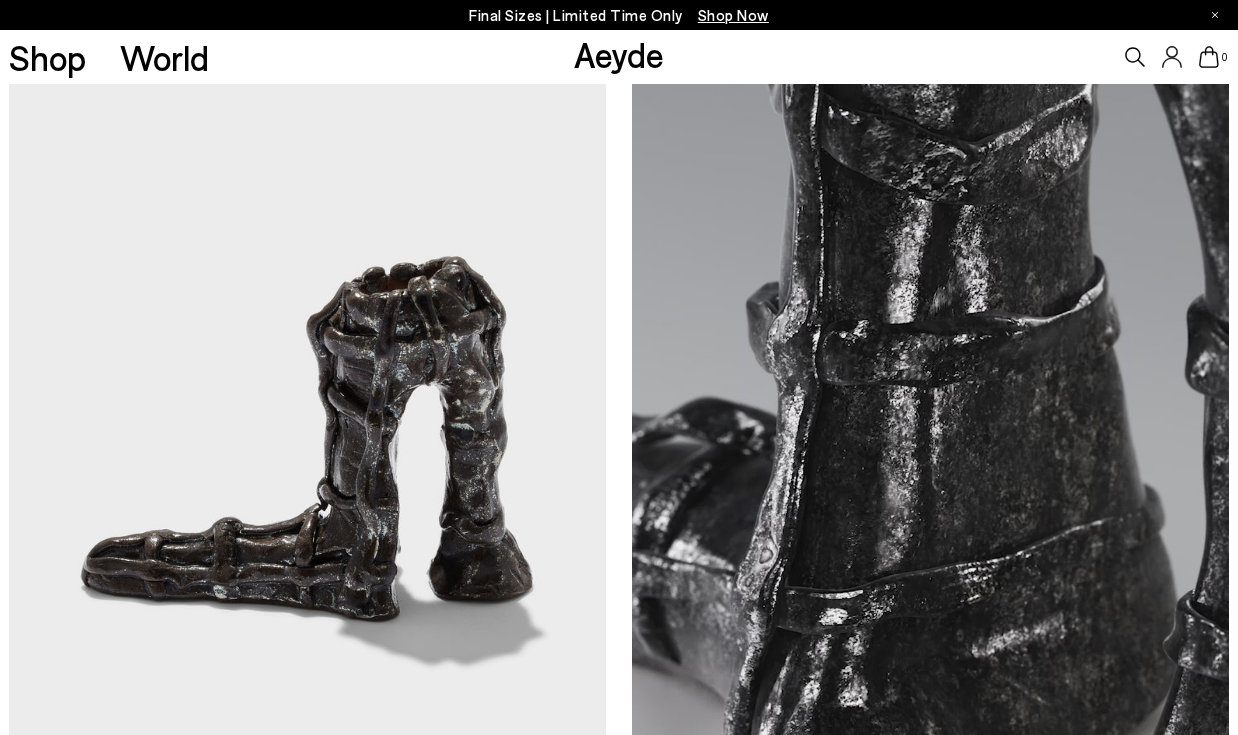 scroll, scrollTop: 0, scrollLeft: 0, axis: both 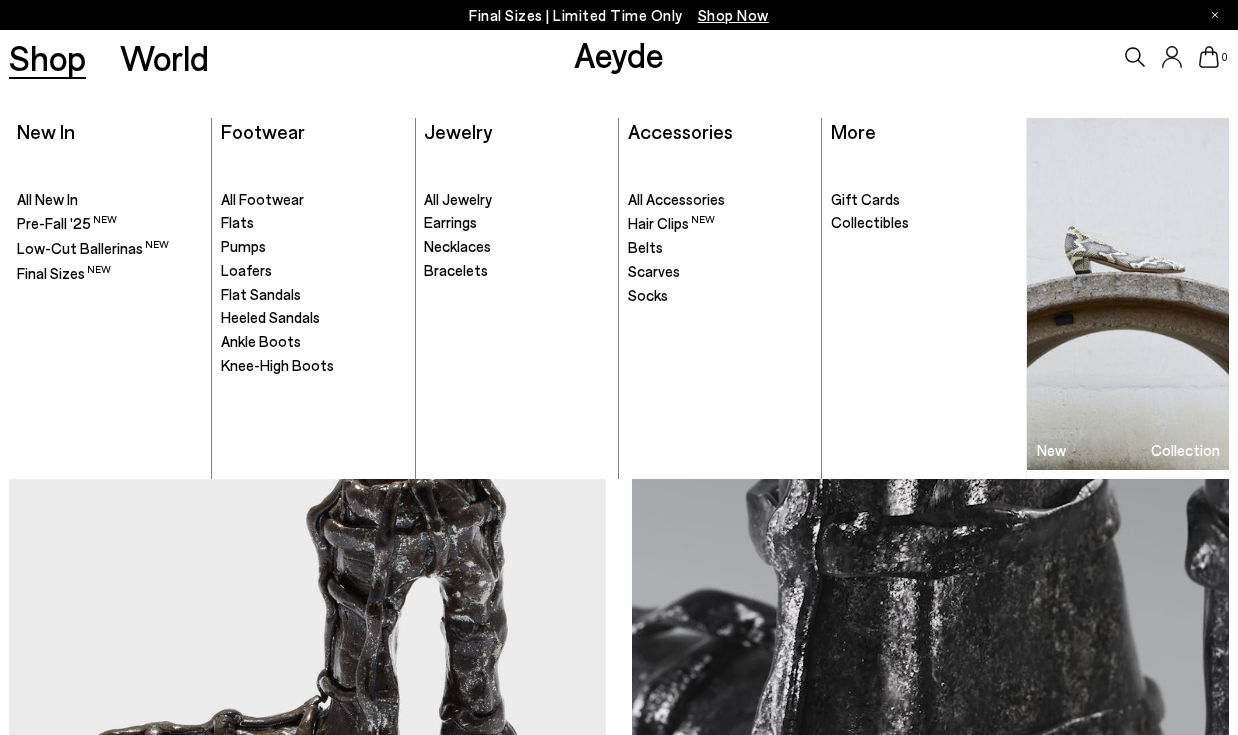 click on "Shop" at bounding box center [47, 57] 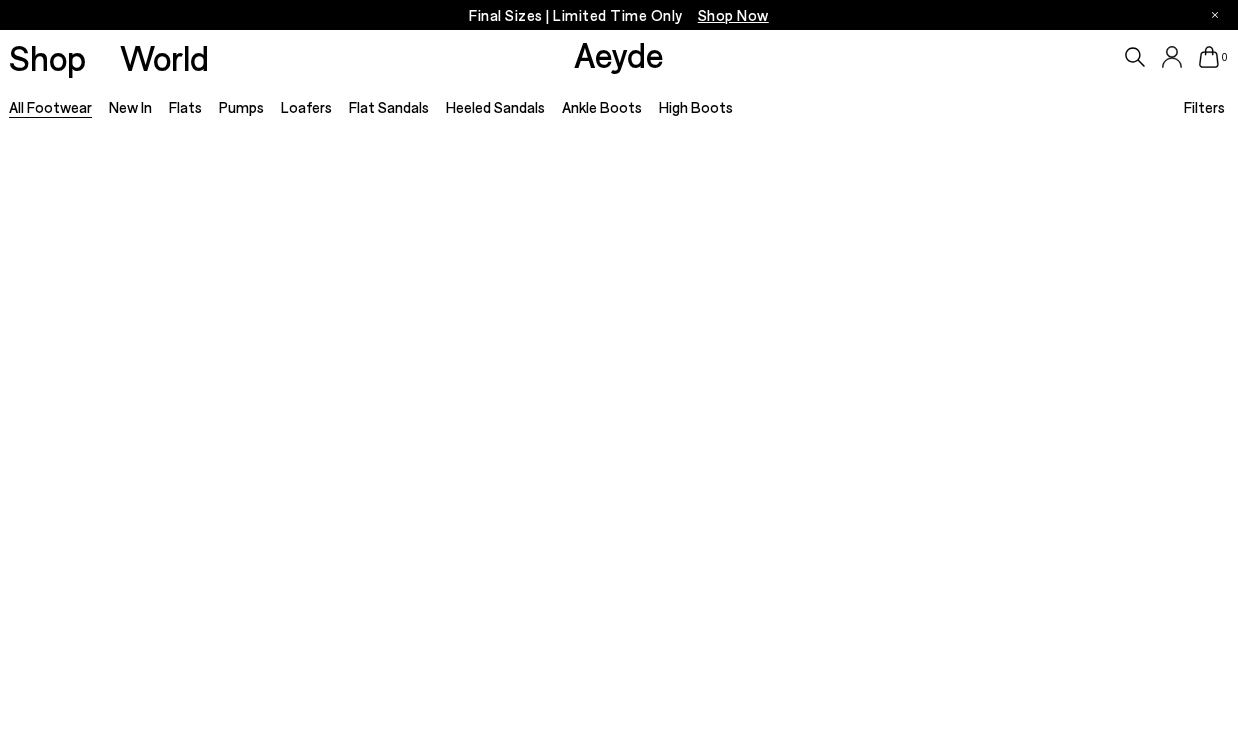 scroll, scrollTop: 0, scrollLeft: 0, axis: both 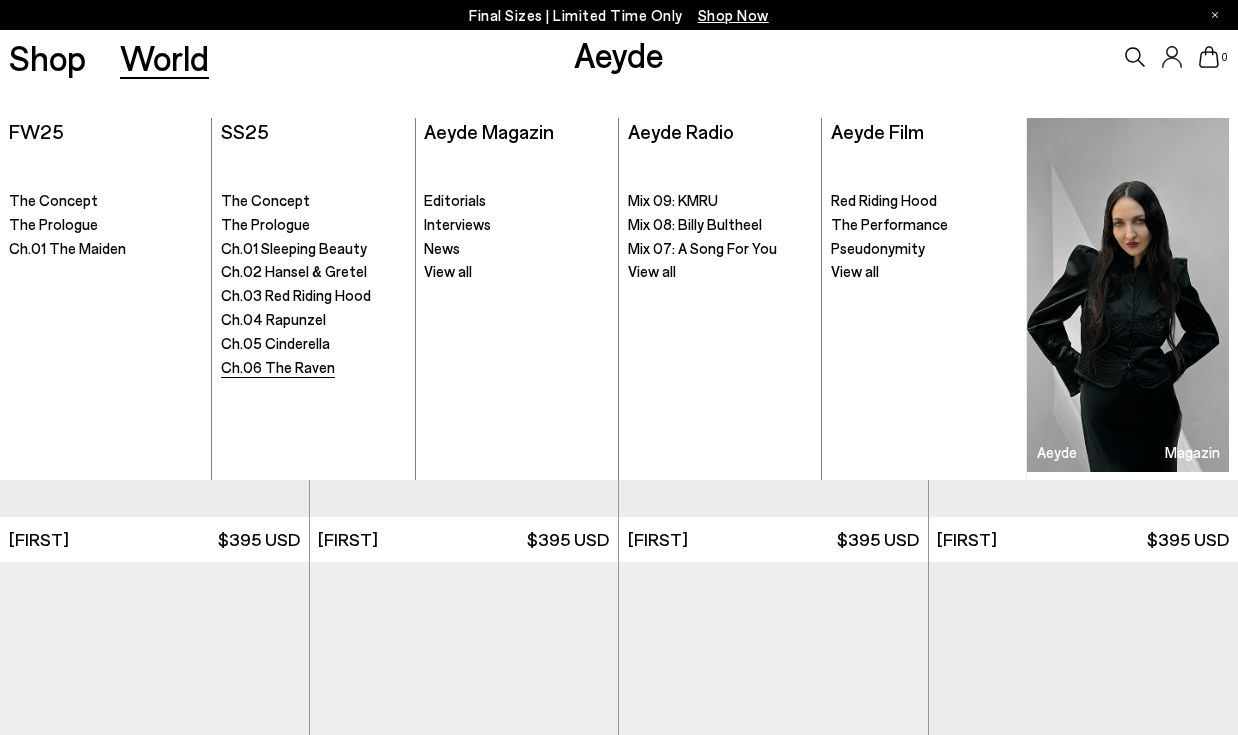 click on "Ch.06 The Raven" at bounding box center (278, 367) 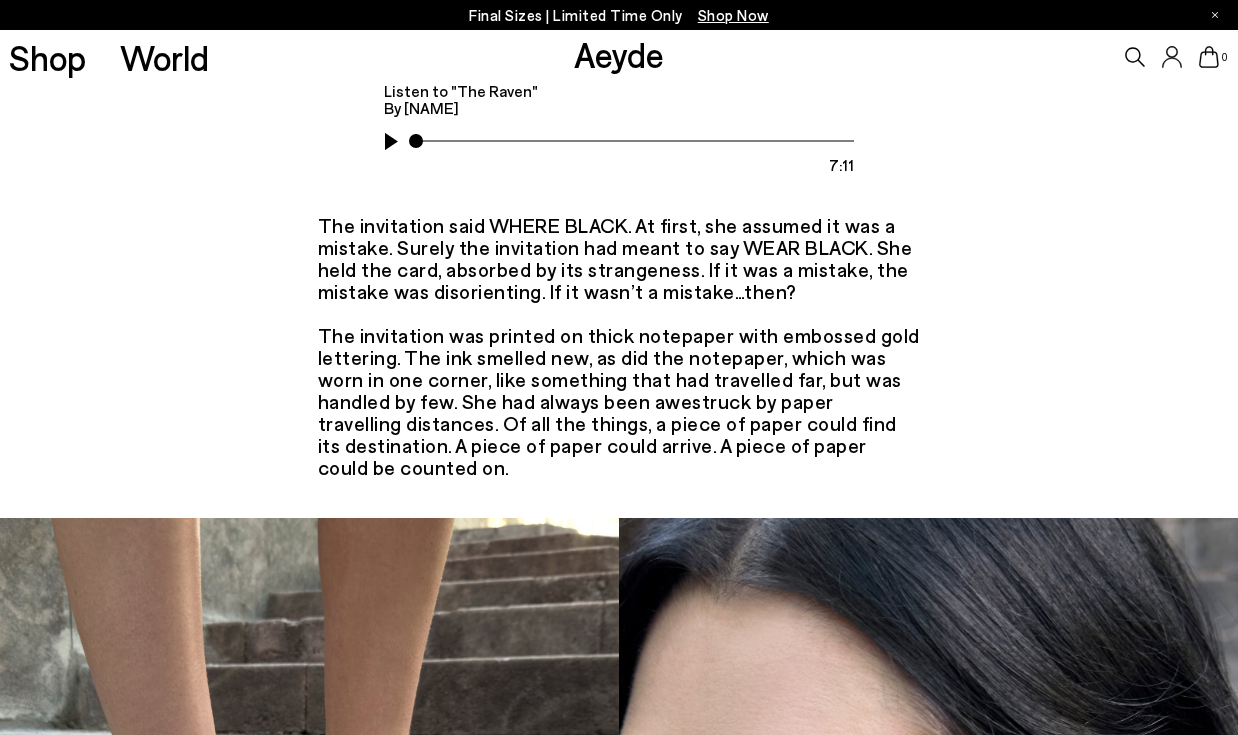 scroll, scrollTop: 1044, scrollLeft: 0, axis: vertical 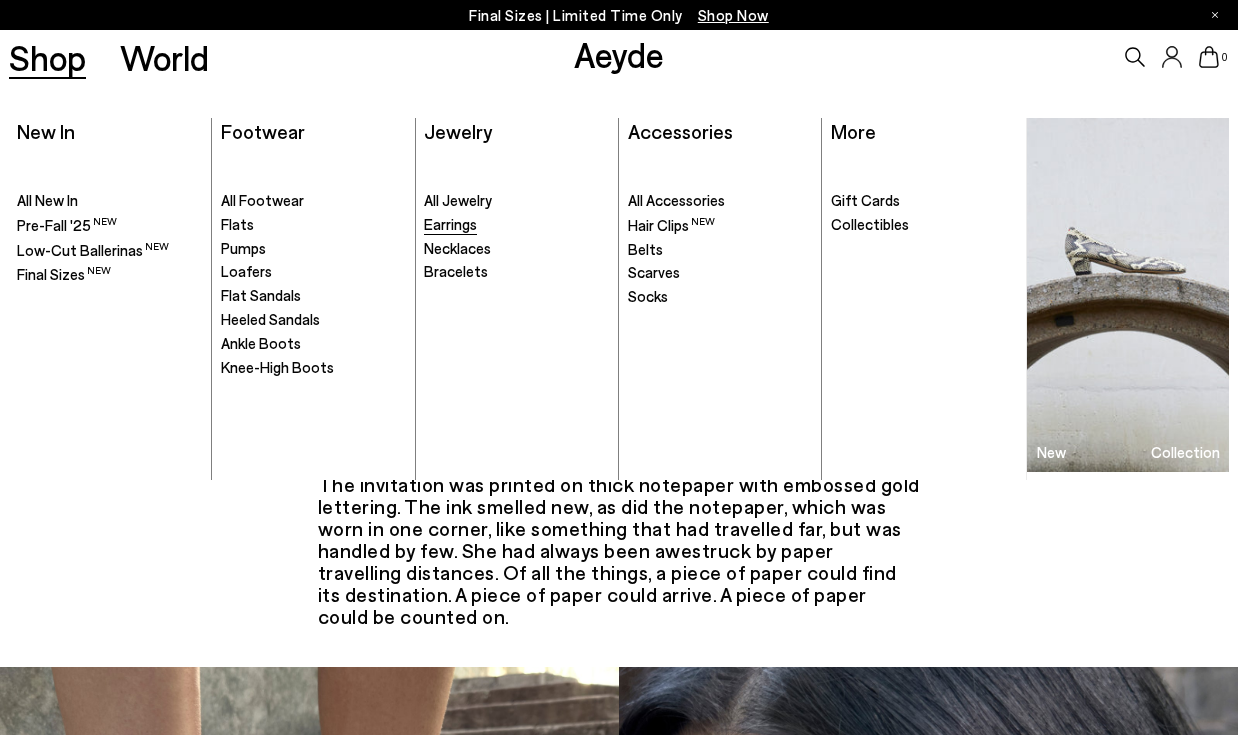 click on "Earrings" at bounding box center (450, 224) 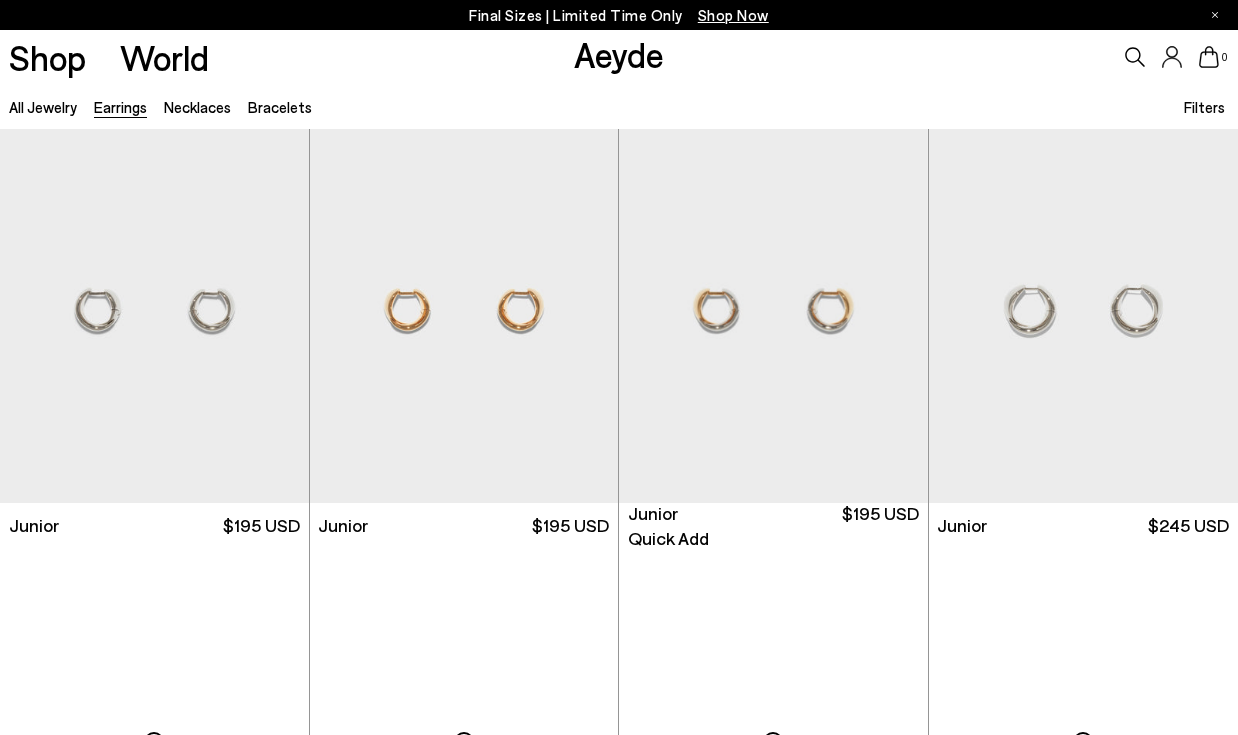 scroll, scrollTop: 746, scrollLeft: 0, axis: vertical 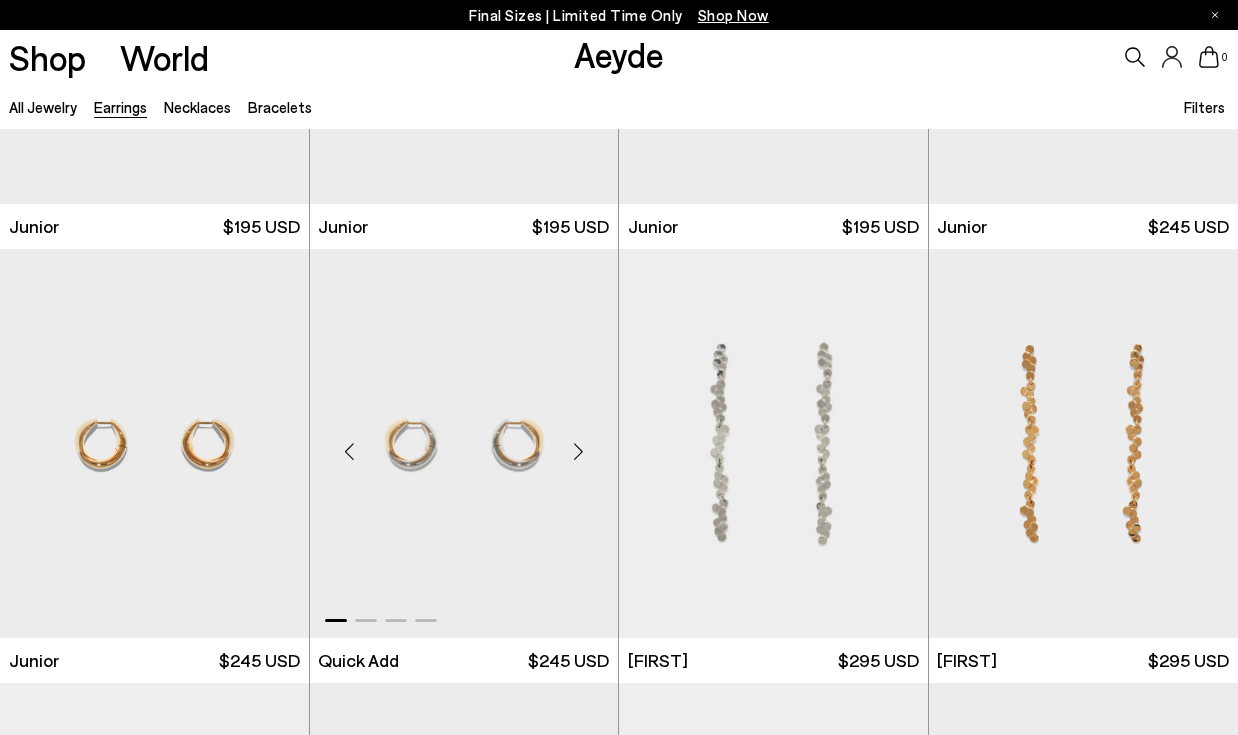 click at bounding box center [464, 443] 